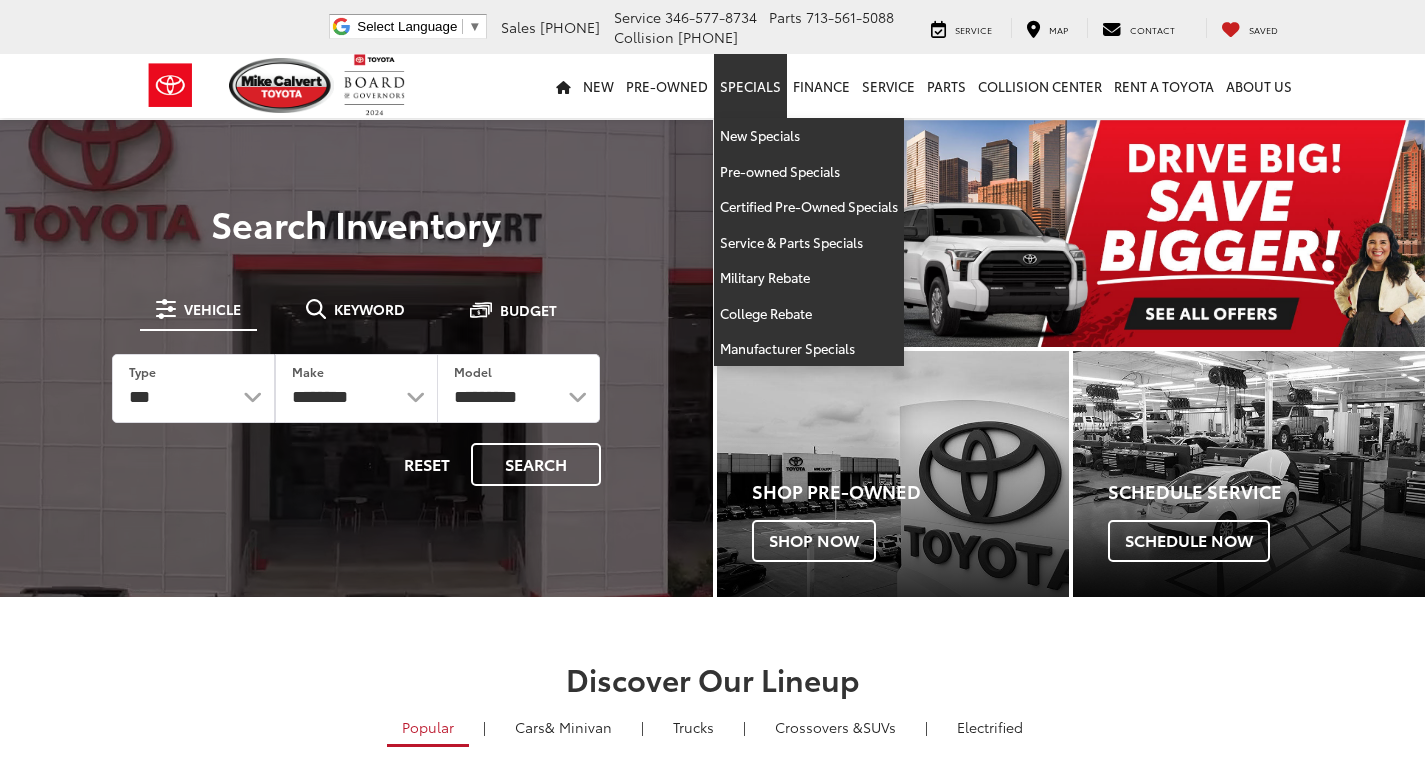 scroll, scrollTop: 0, scrollLeft: 0, axis: both 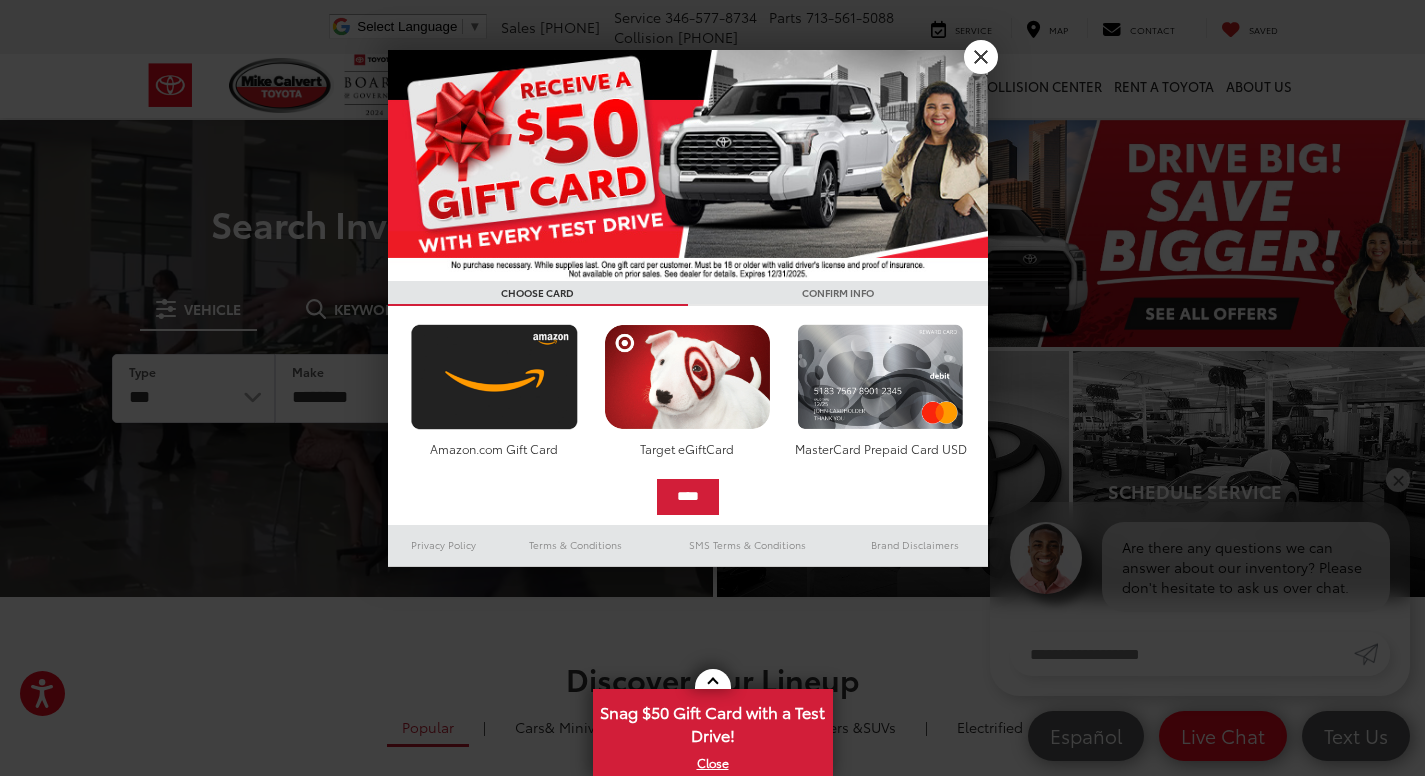 click on "For screen-reader mode - click the first button of the website Accessibility Screen-Reader Guide, Feedback, and Issue Reporting | New window
Mike Calvert Toyota
Select Language ​ ▼
Sales
713-597-5313
Service
346-577-8734
Parts
713-561-5088
Collision
713-558-8282
2333 South Loop West
Houston, TX 77054
Service
Map
Contact
Saved
Saved
Mike Calvert Toyota
Saved
Directions
New
New
New Tundra Inventory
Schedule Test Drive
Model Research
Toyota Reviews
Toyota Comparisons
Commercial Truck Center
New 4Runner i-FORCE MAX Inventory
Pre-Owned
Pre-Owned" at bounding box center [712, 2239] 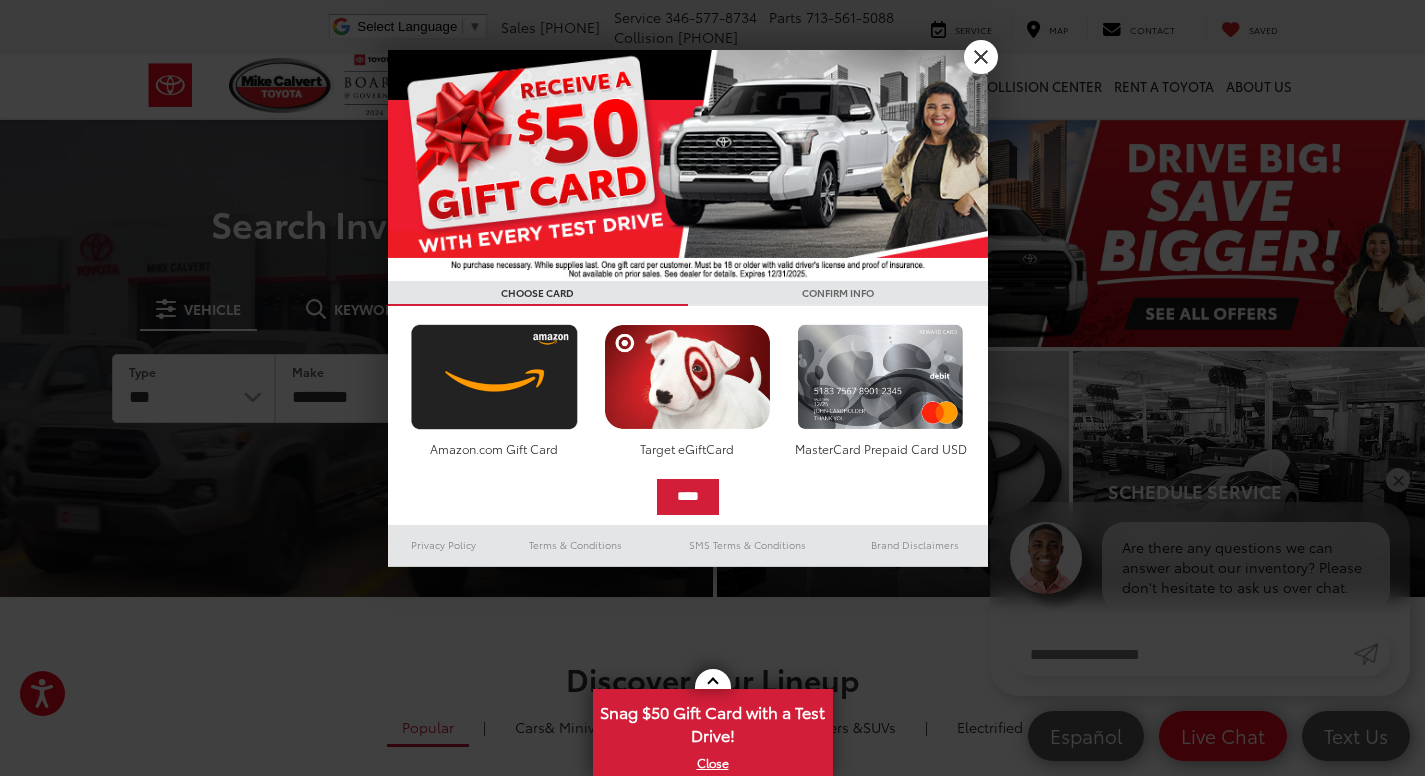 scroll, scrollTop: 0, scrollLeft: 0, axis: both 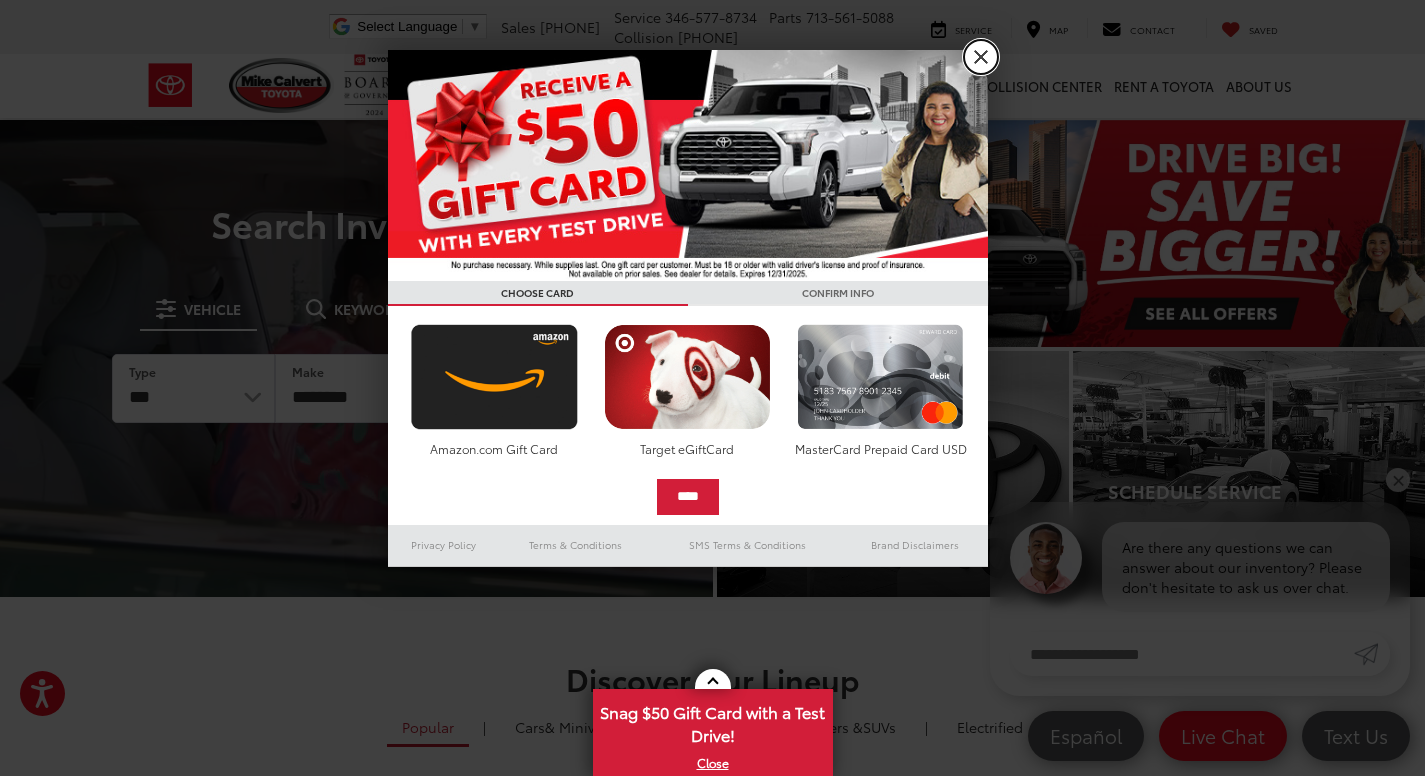 click on "X" at bounding box center [981, 57] 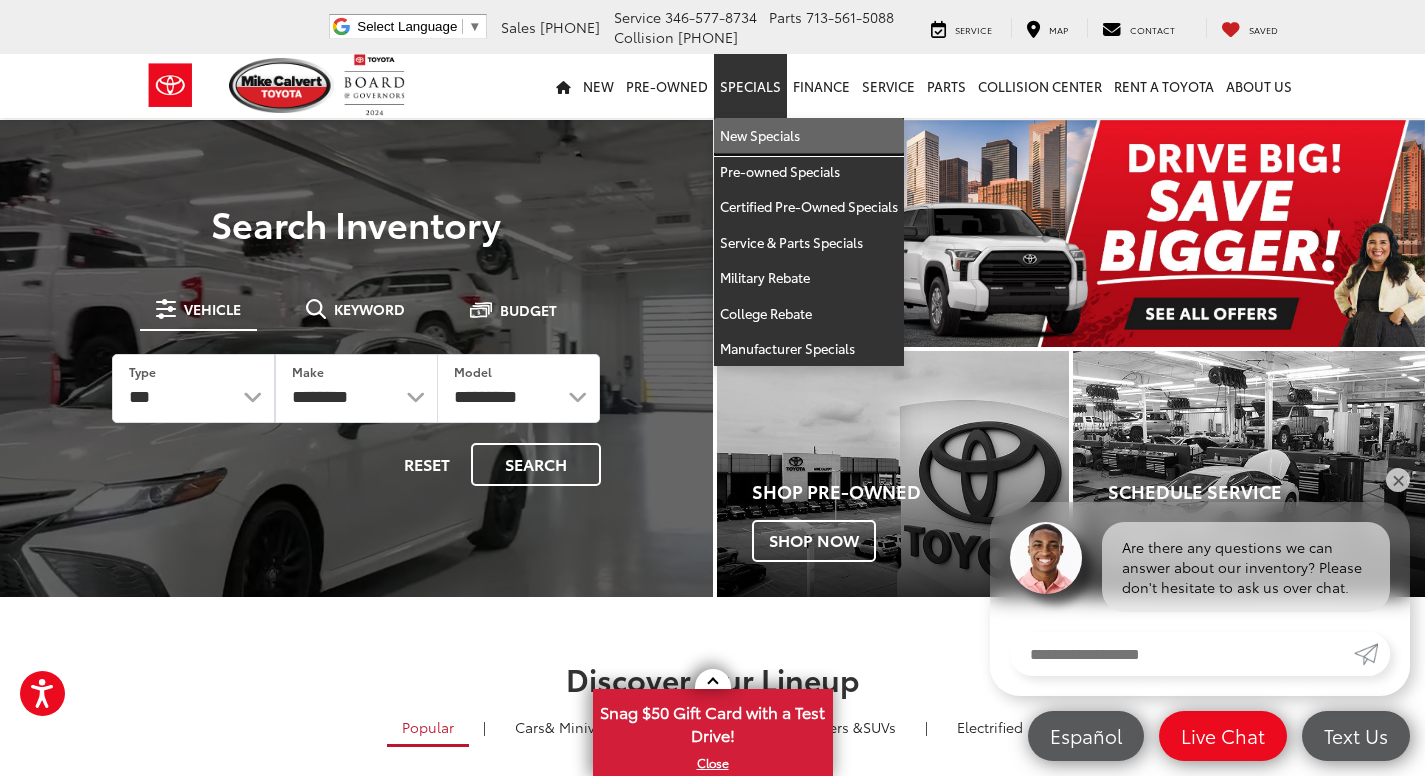 click on "New Specials" at bounding box center (809, 136) 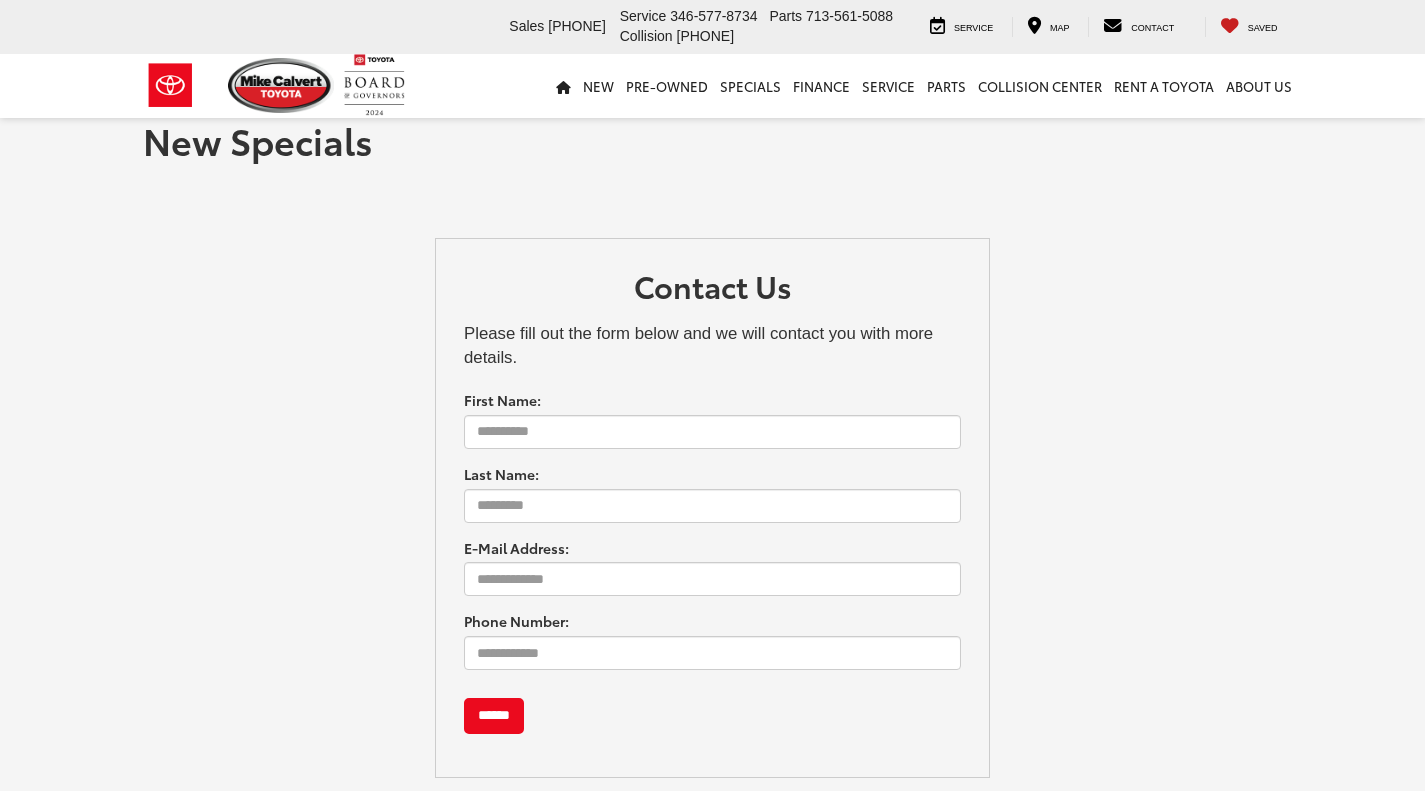 scroll, scrollTop: 0, scrollLeft: 0, axis: both 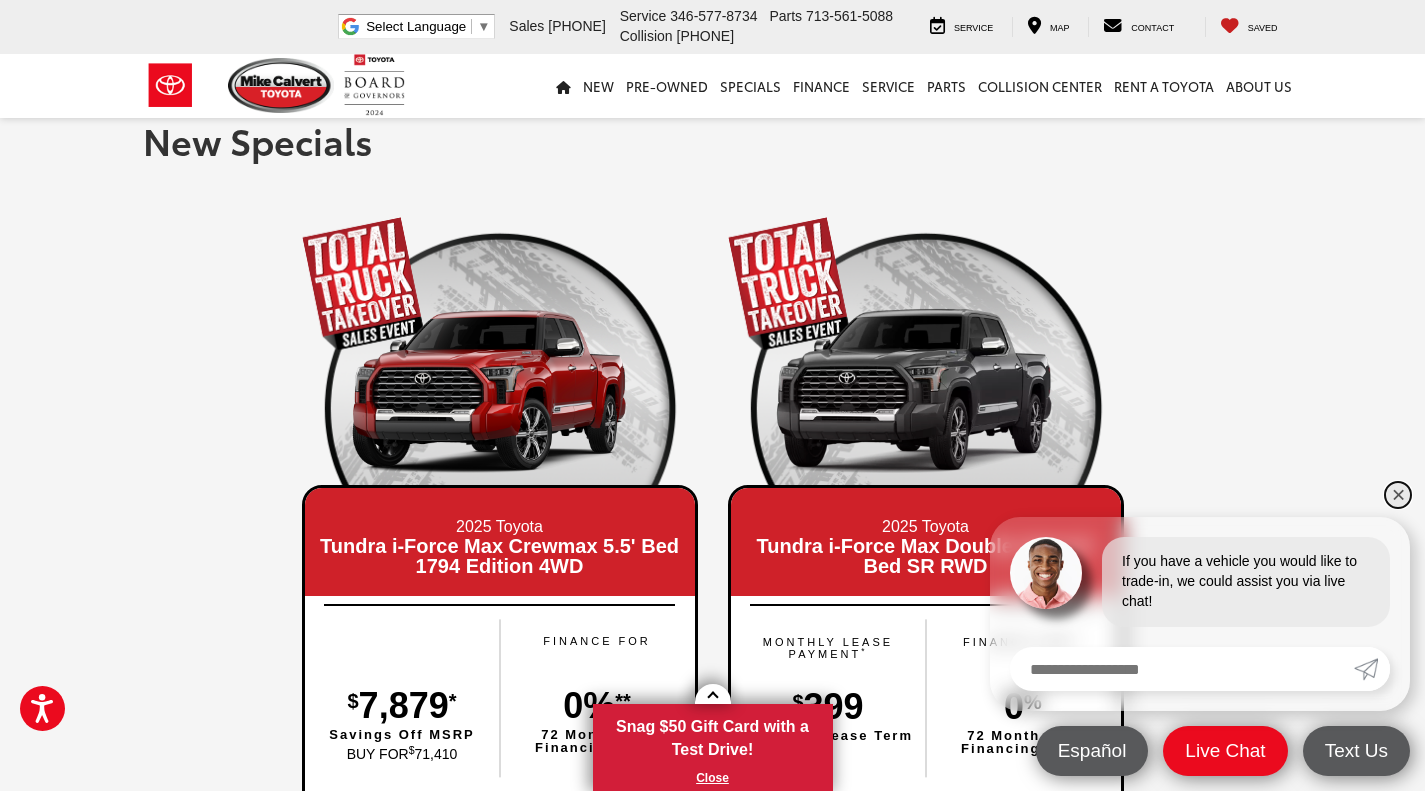 click on "✕" at bounding box center [1398, 495] 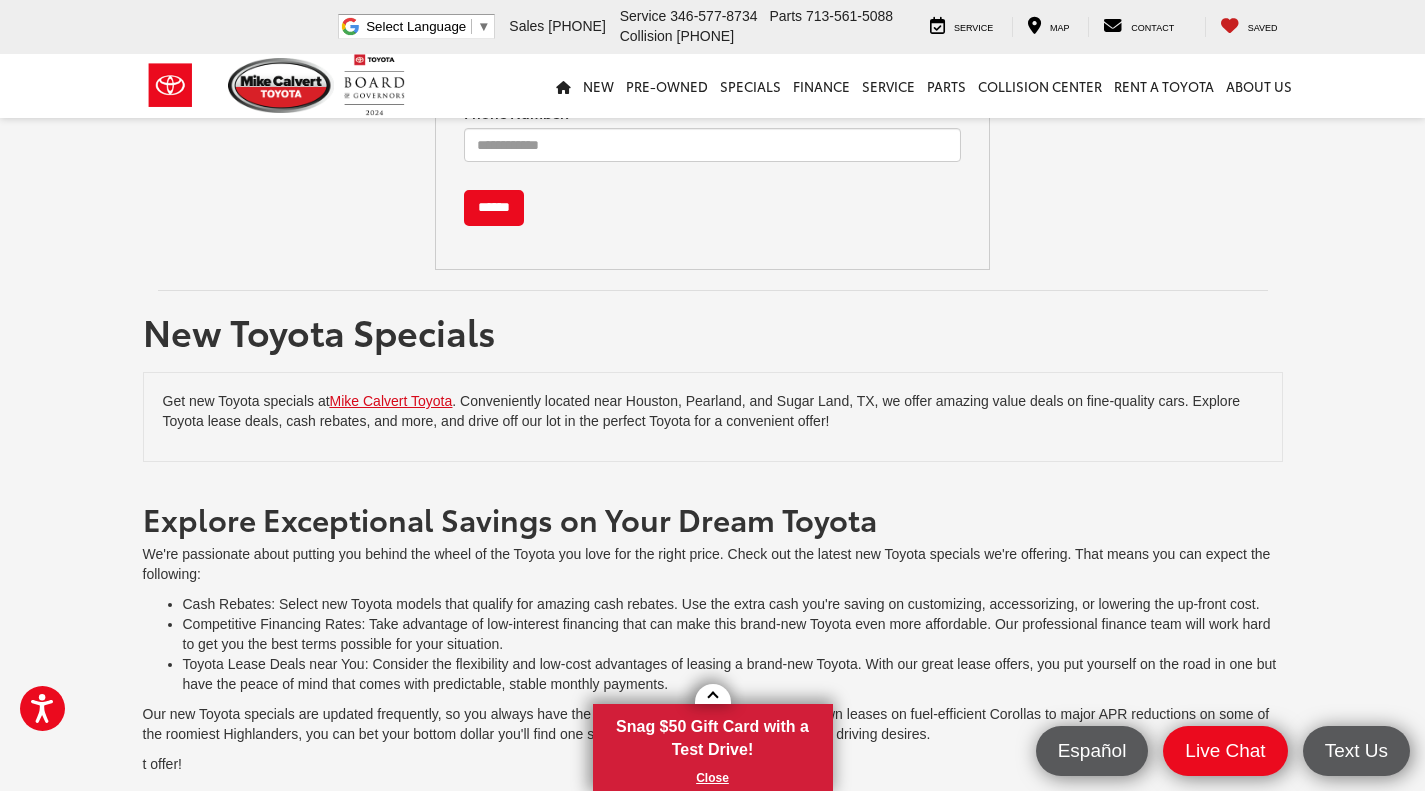 scroll, scrollTop: 4004, scrollLeft: 0, axis: vertical 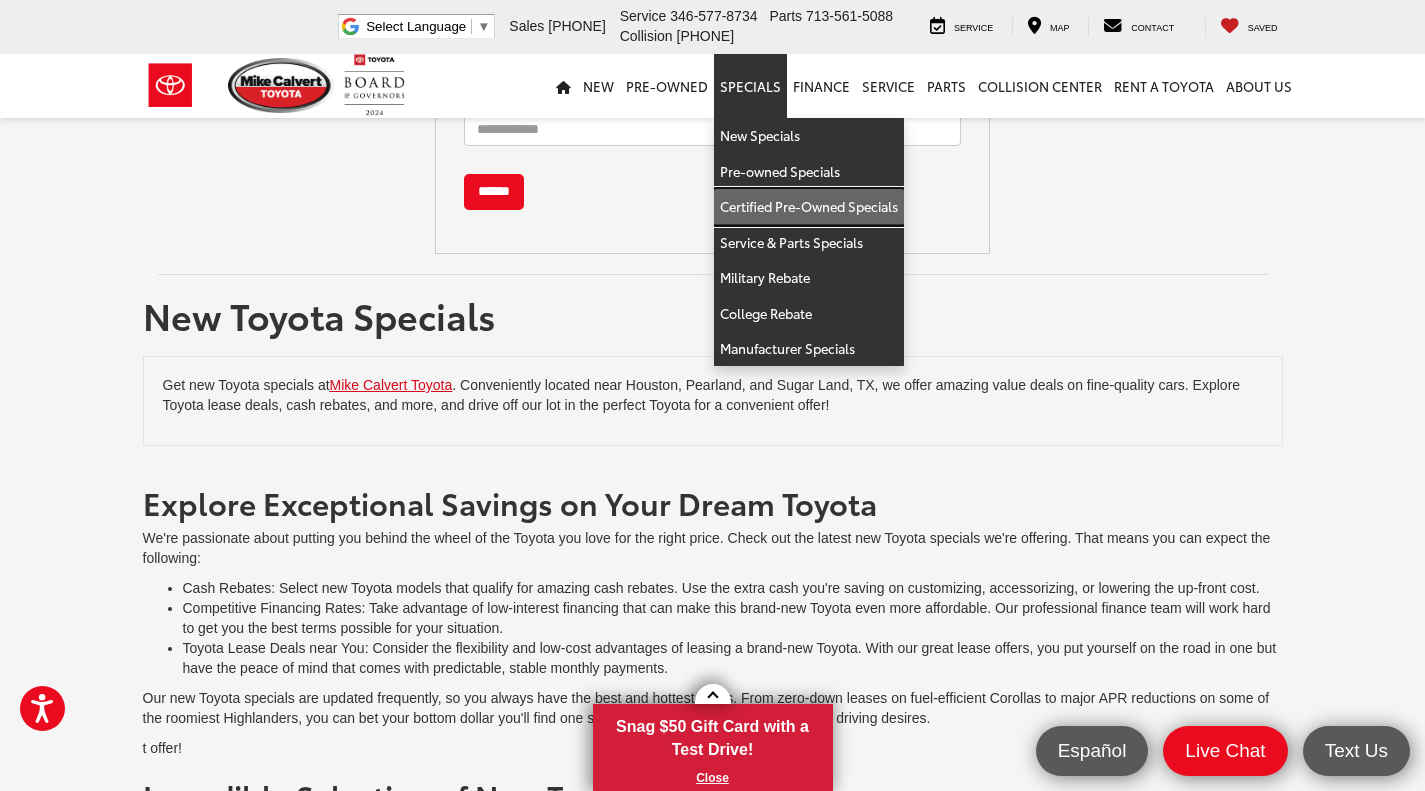 click on "Certified Pre-Owned Specials" at bounding box center [809, 207] 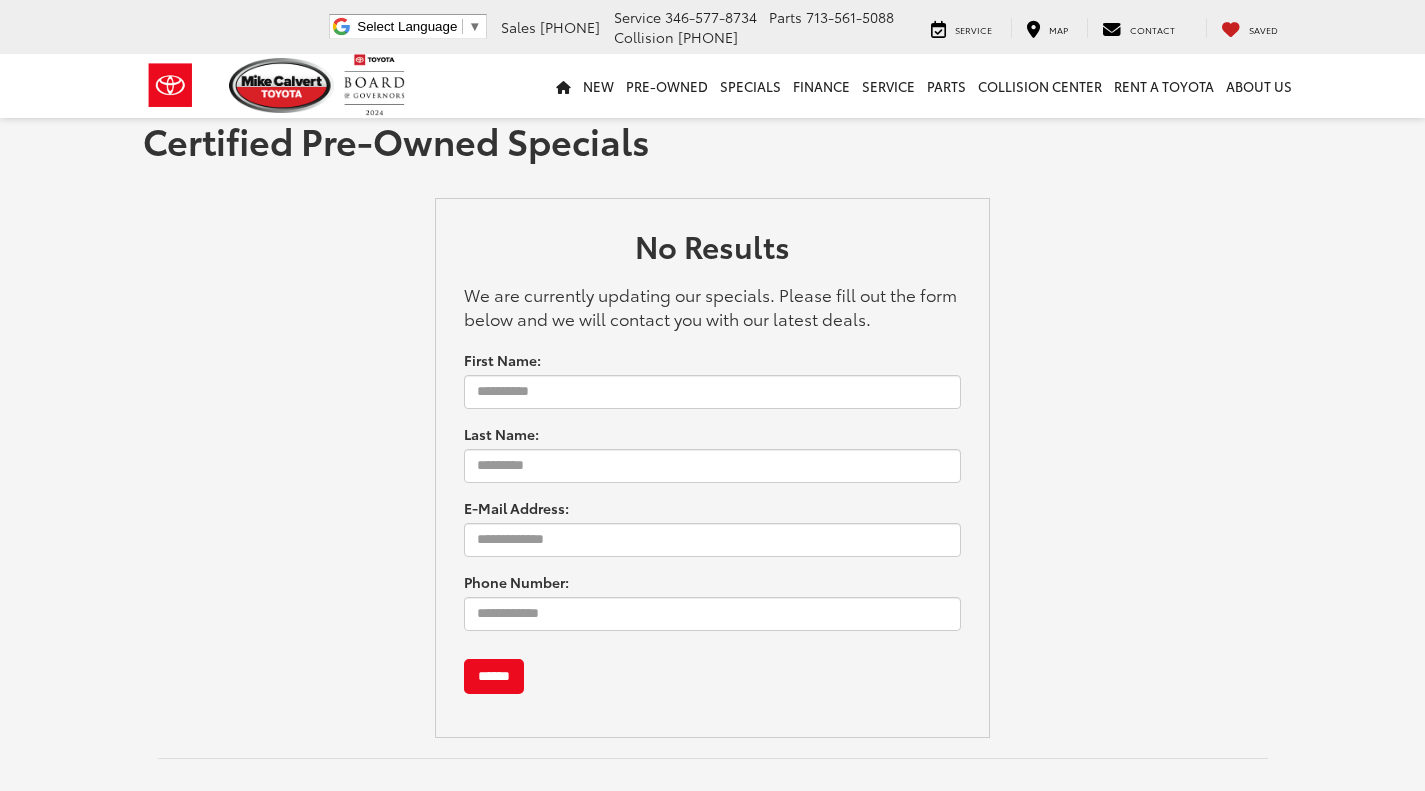 scroll, scrollTop: 0, scrollLeft: 0, axis: both 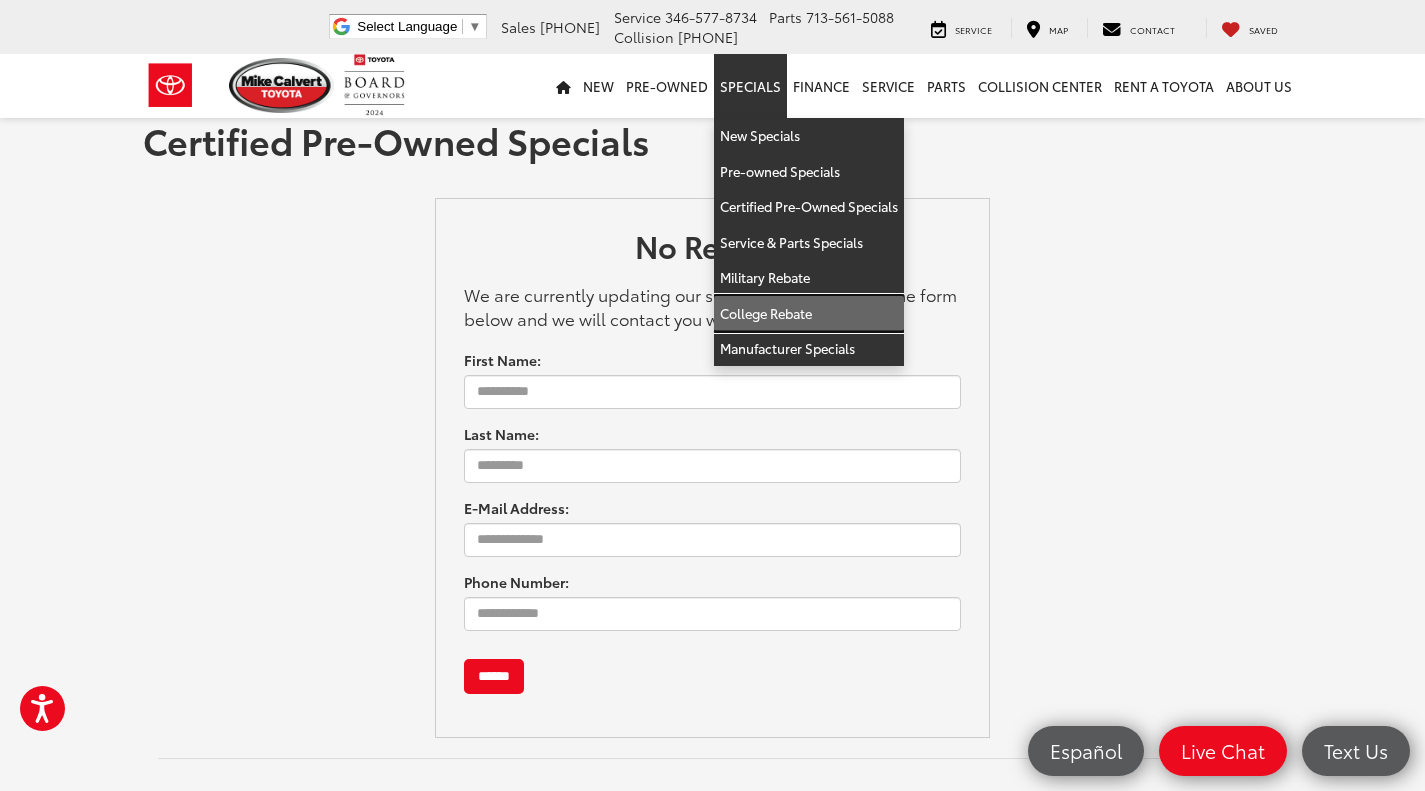 click on "College Rebate" at bounding box center [809, 314] 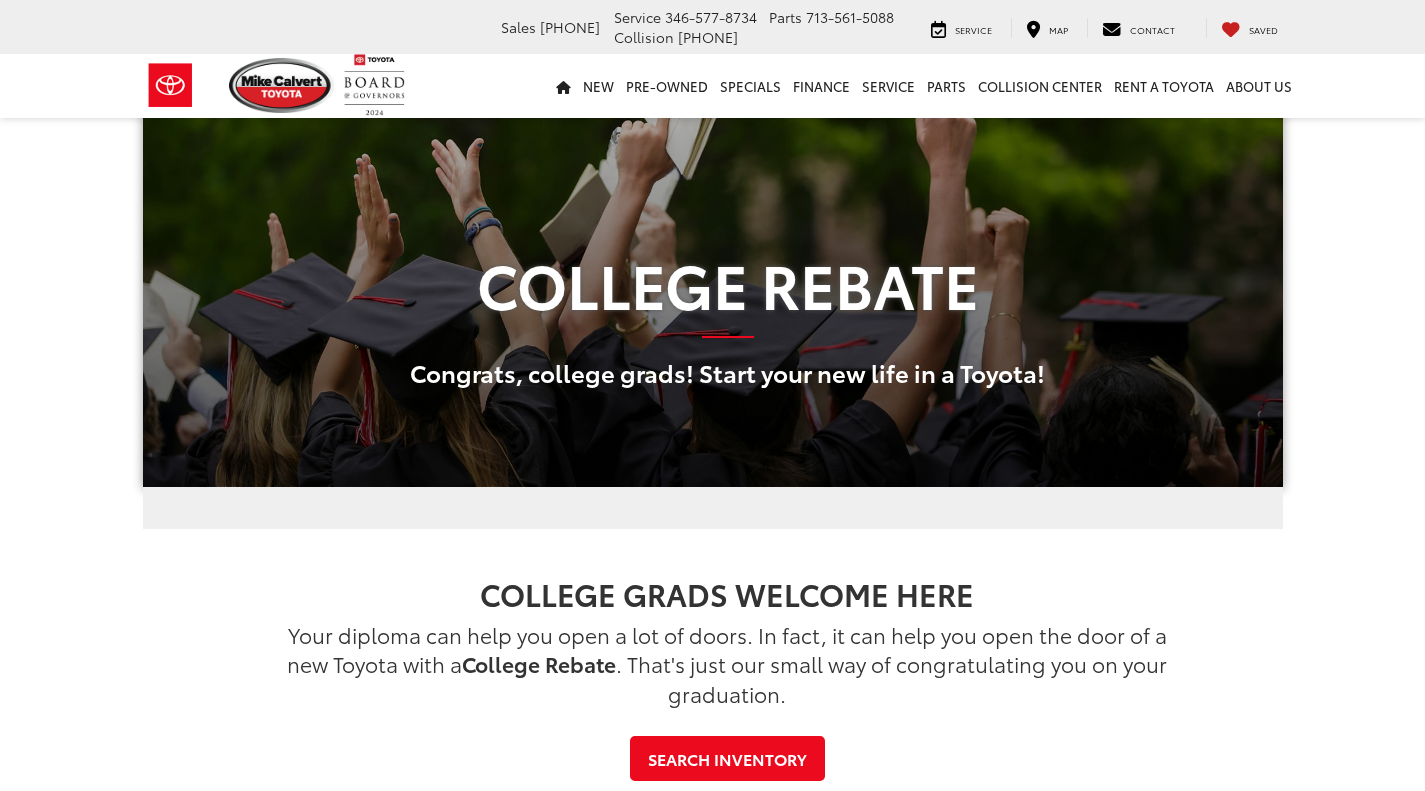 scroll, scrollTop: 64, scrollLeft: 0, axis: vertical 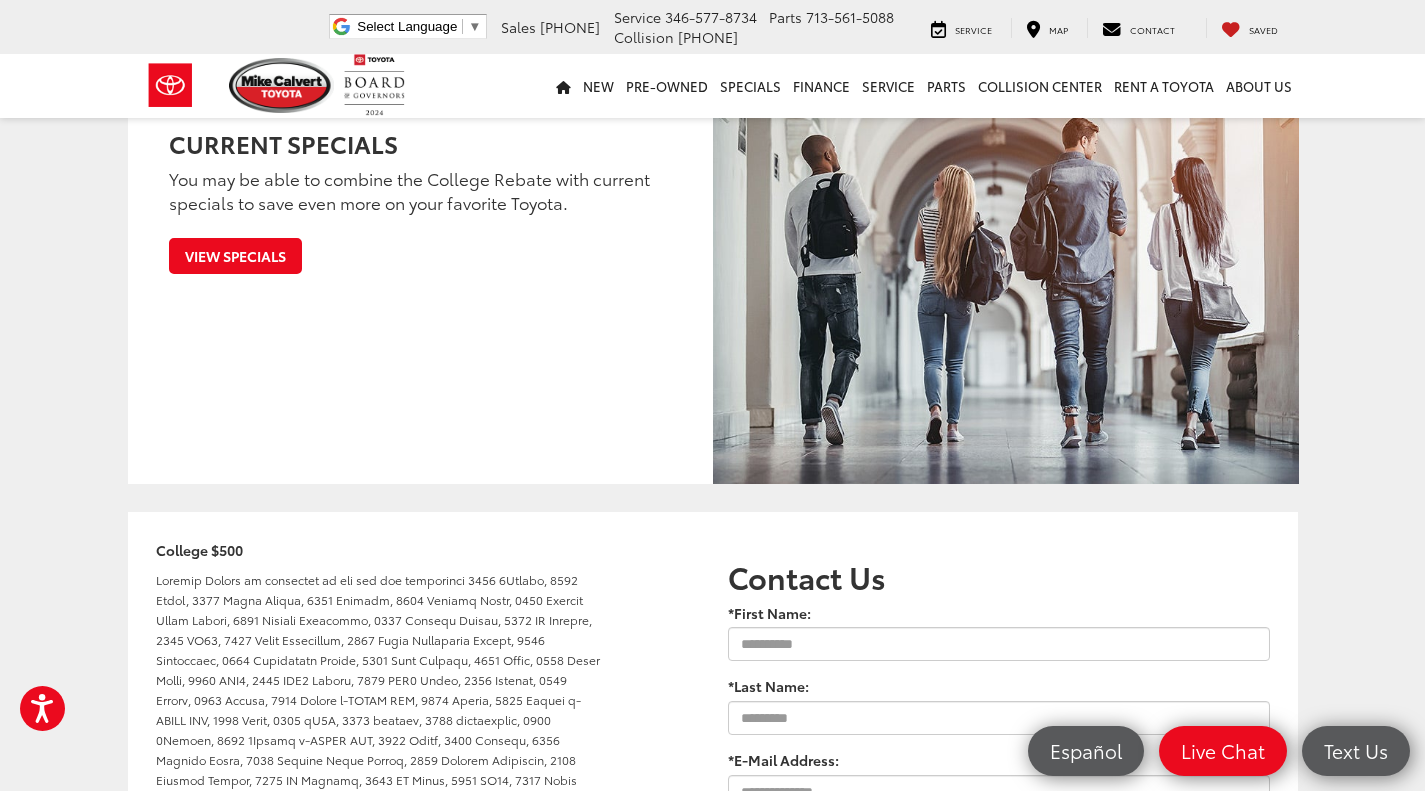 click at bounding box center [282, 85] 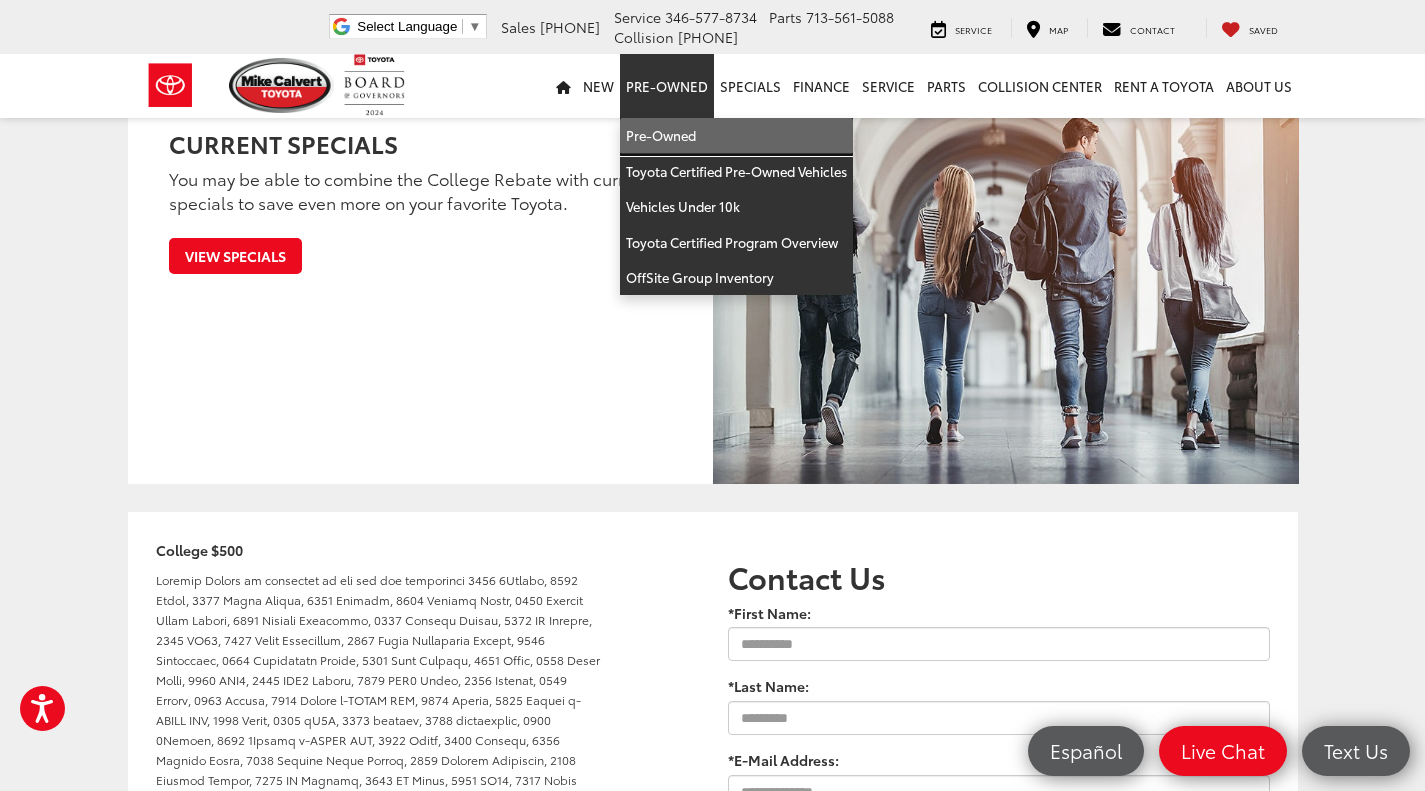 click on "Pre-Owned" at bounding box center (736, 136) 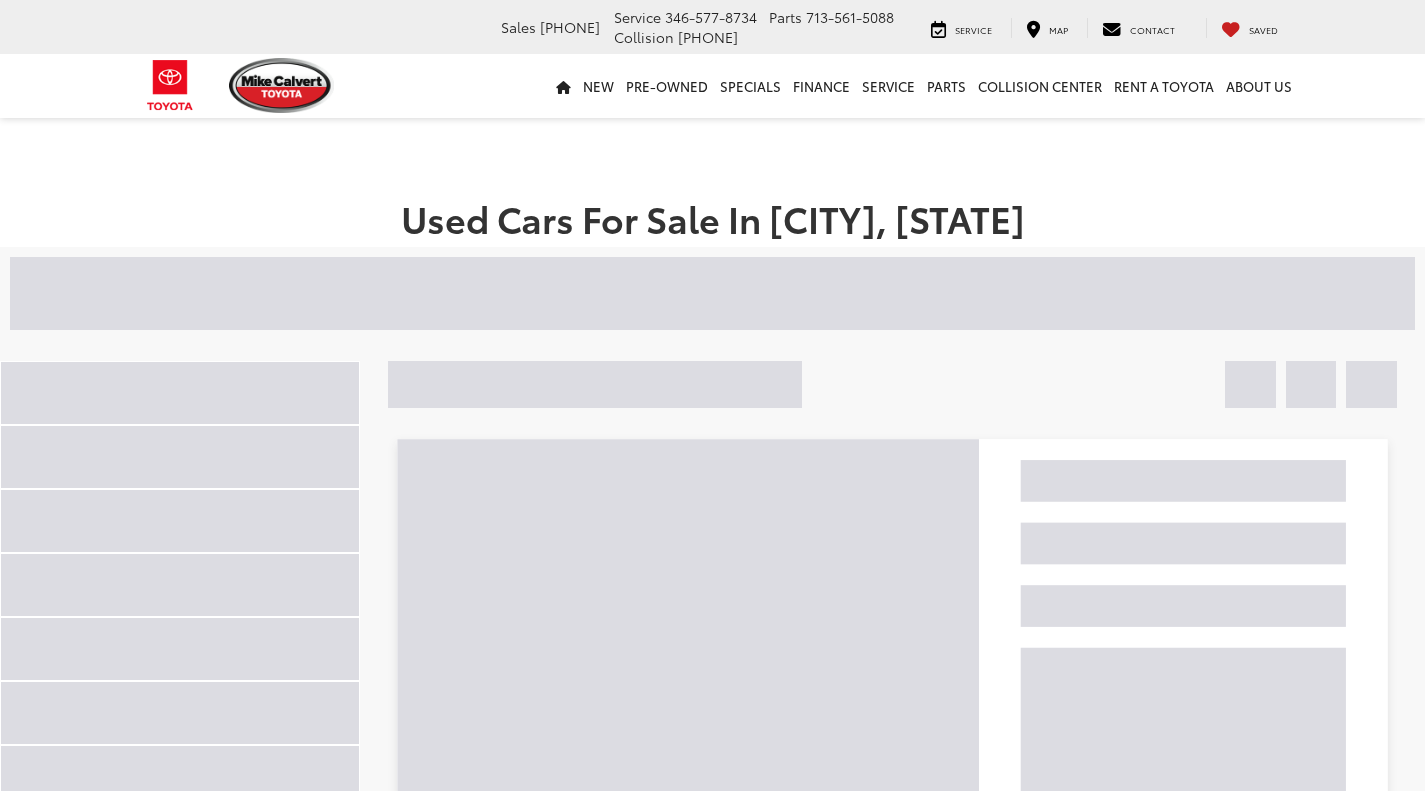 scroll, scrollTop: 0, scrollLeft: 0, axis: both 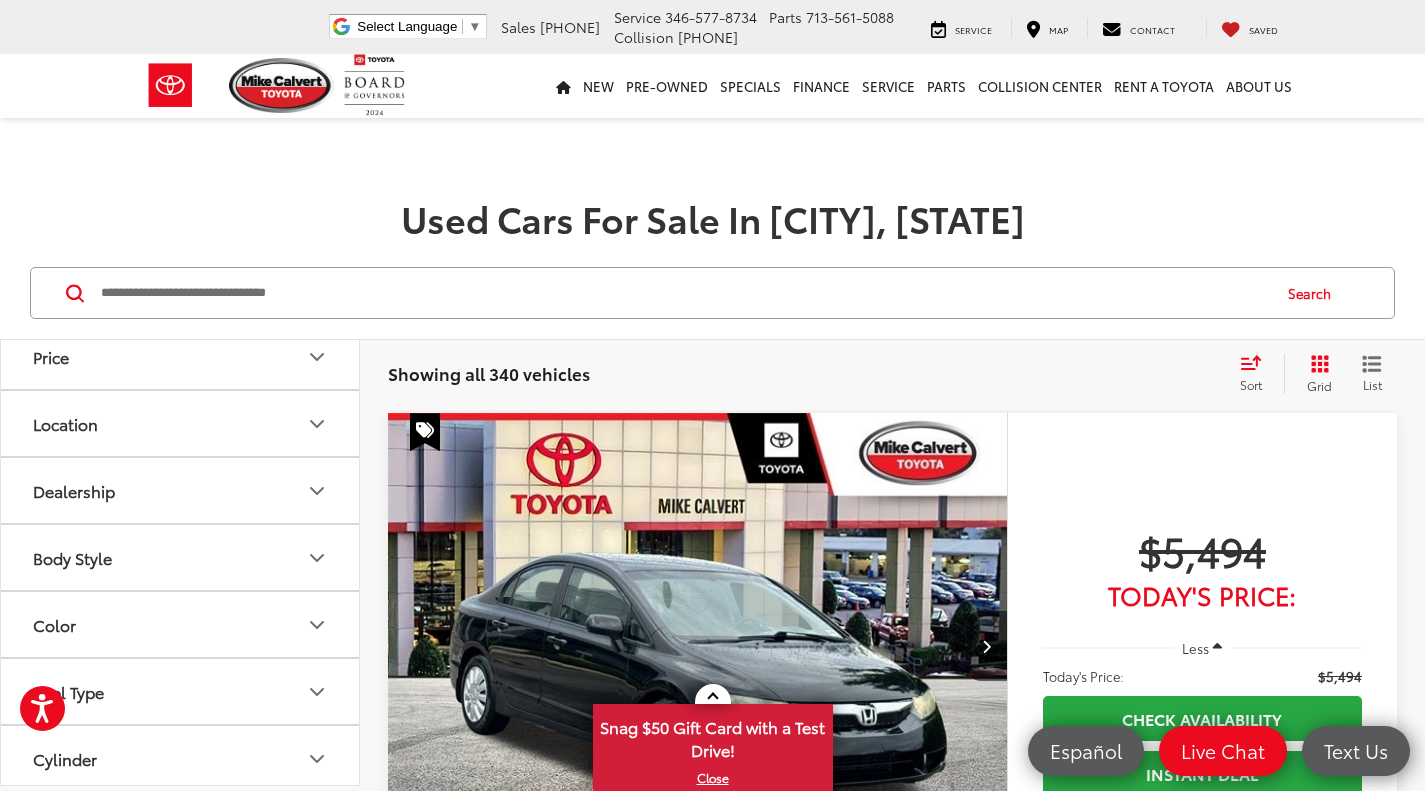 click on "Price" at bounding box center (181, 356) 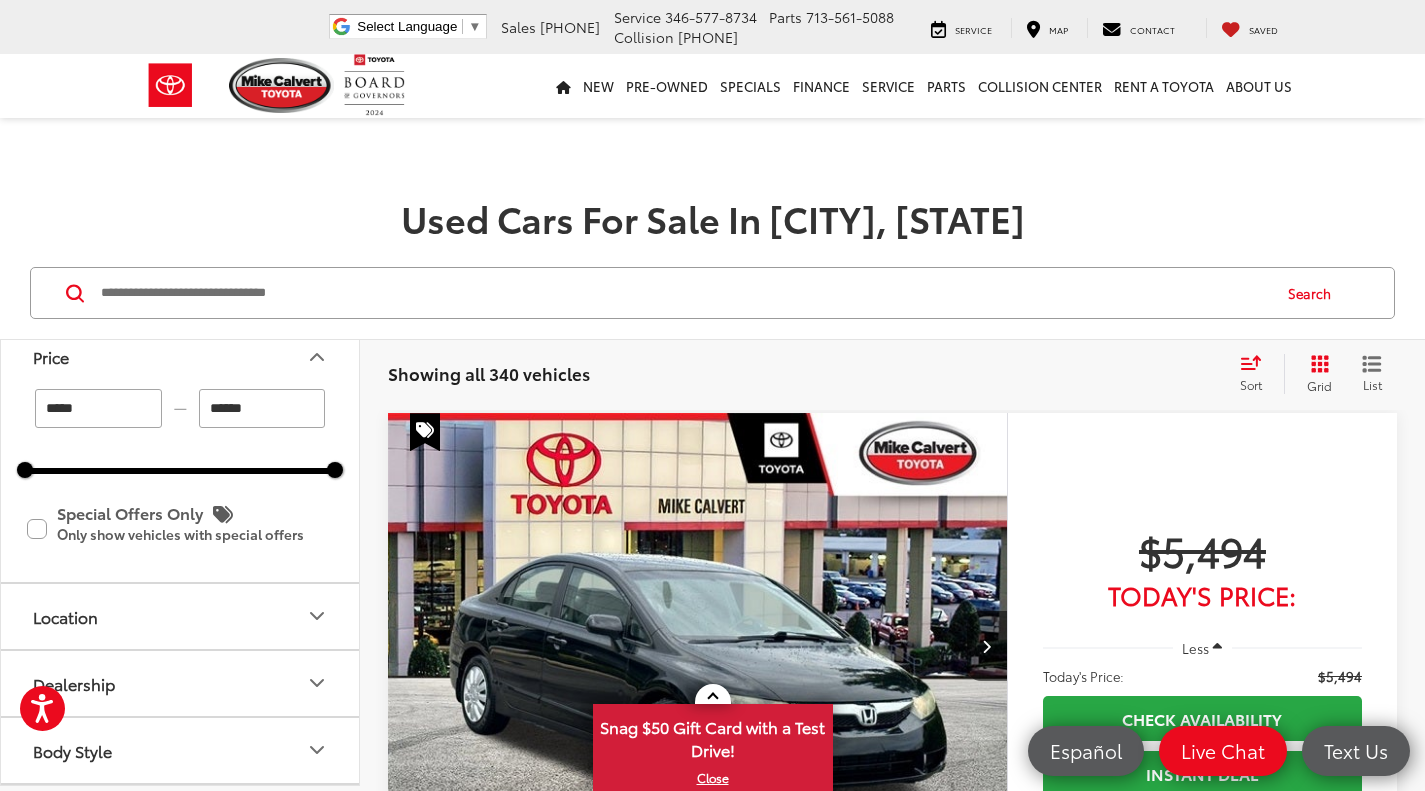 click on "******" at bounding box center [262, 408] 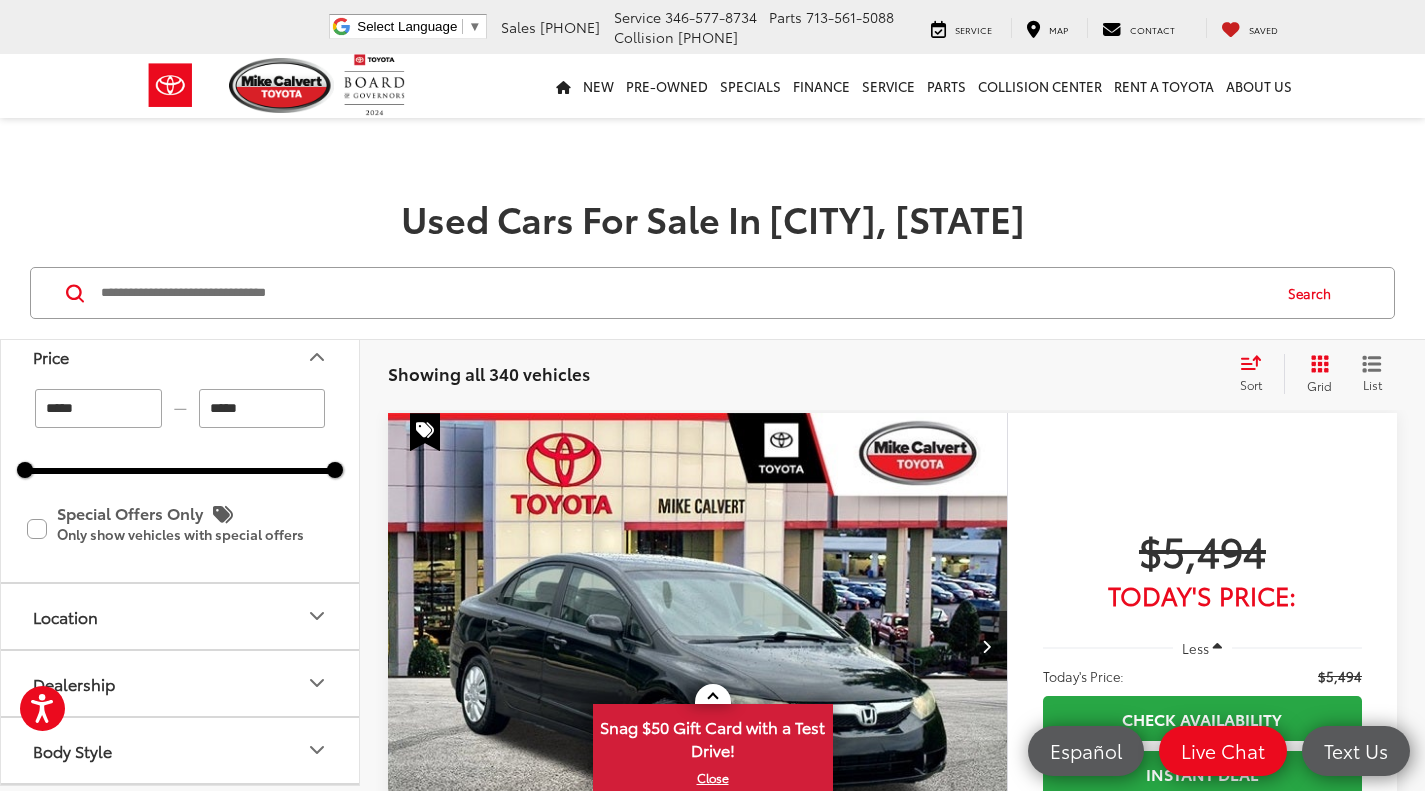 type on "******" 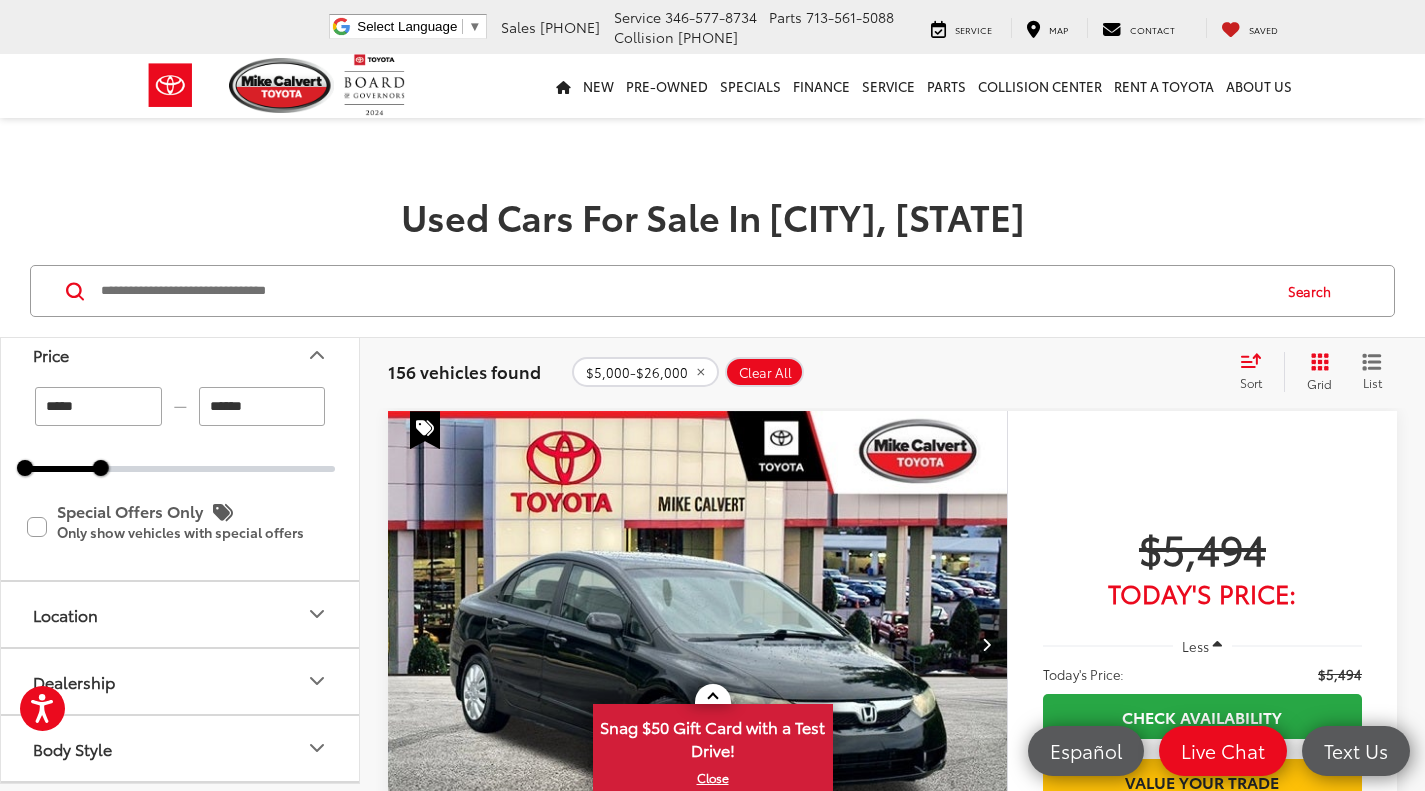 scroll, scrollTop: 0, scrollLeft: 0, axis: both 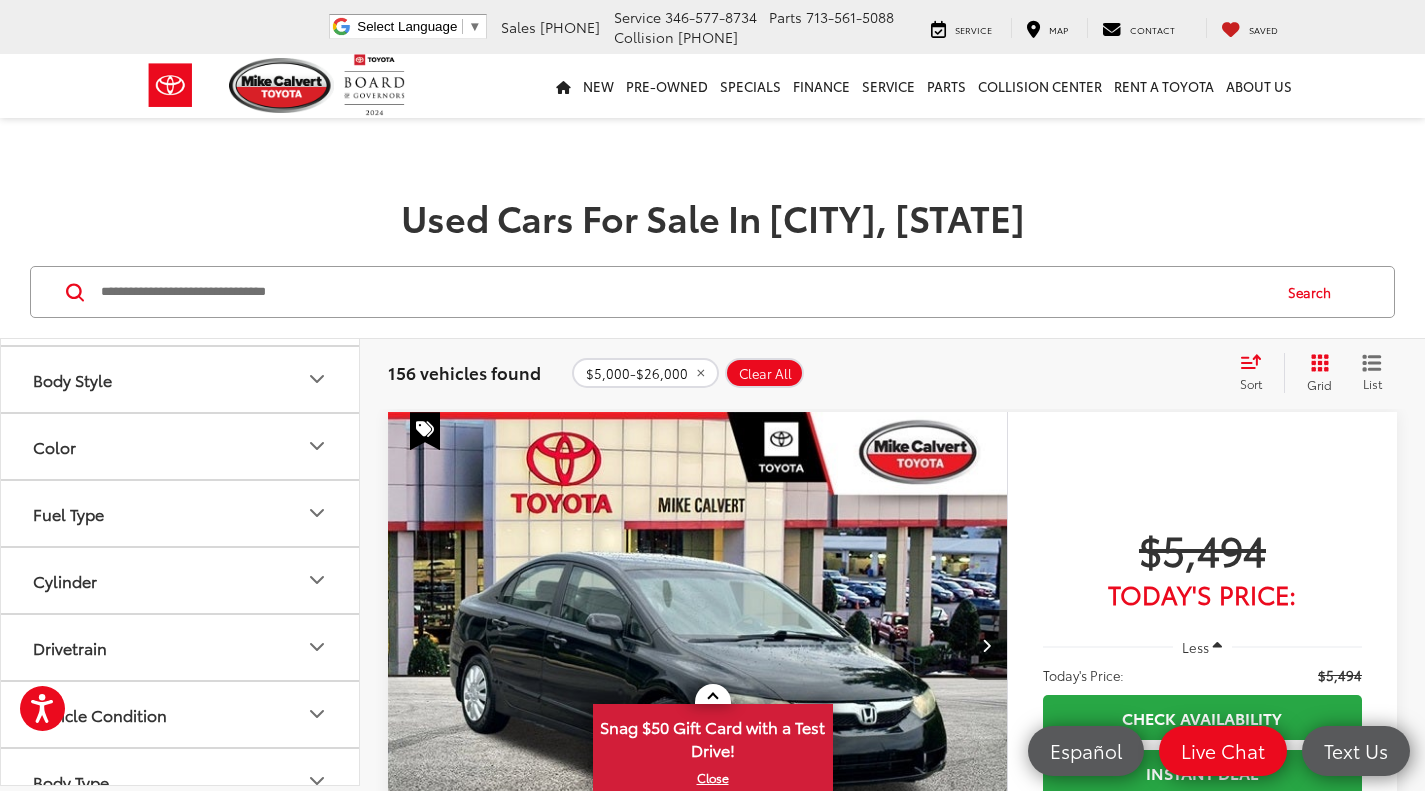 click on "Body Style" at bounding box center [181, 379] 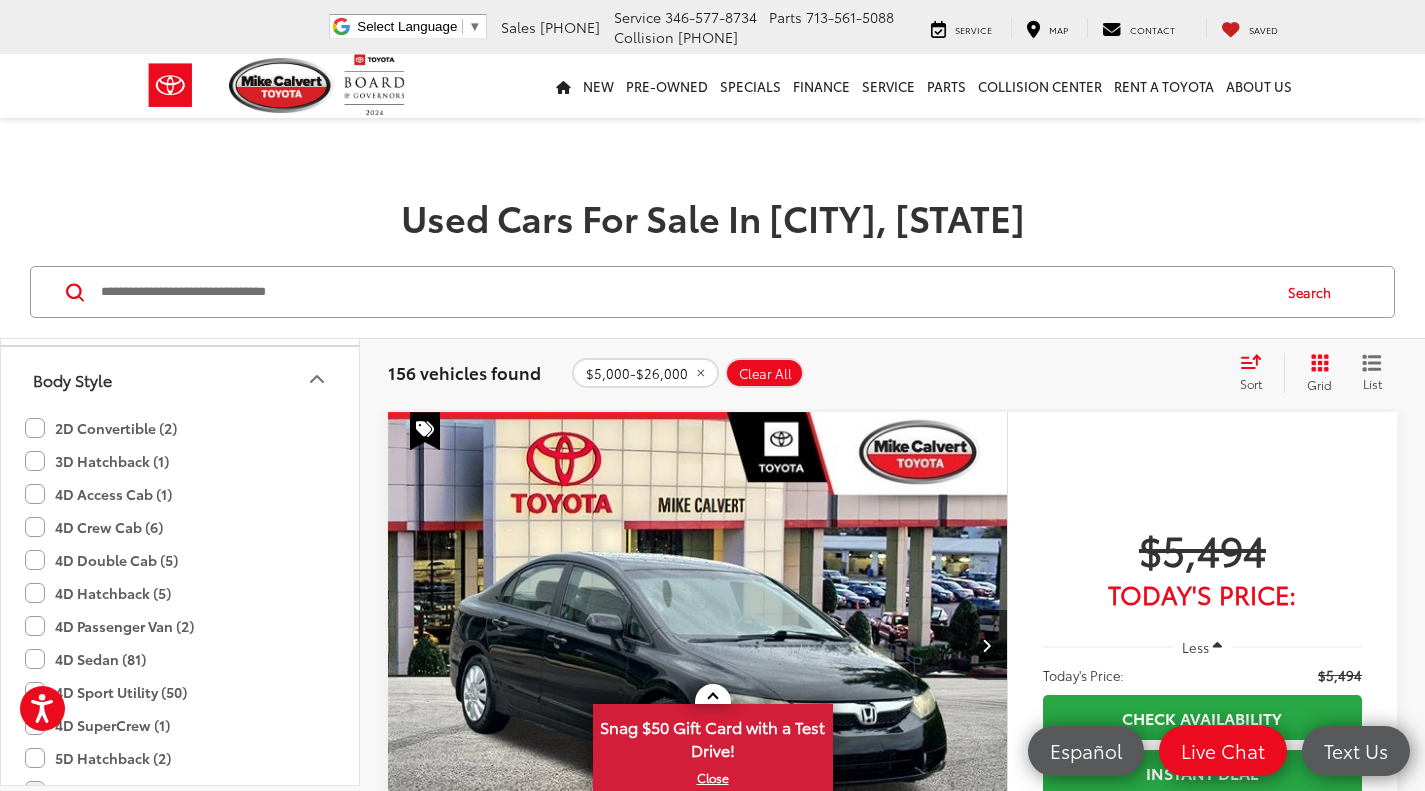 click on "4D Sport Utility (50)" 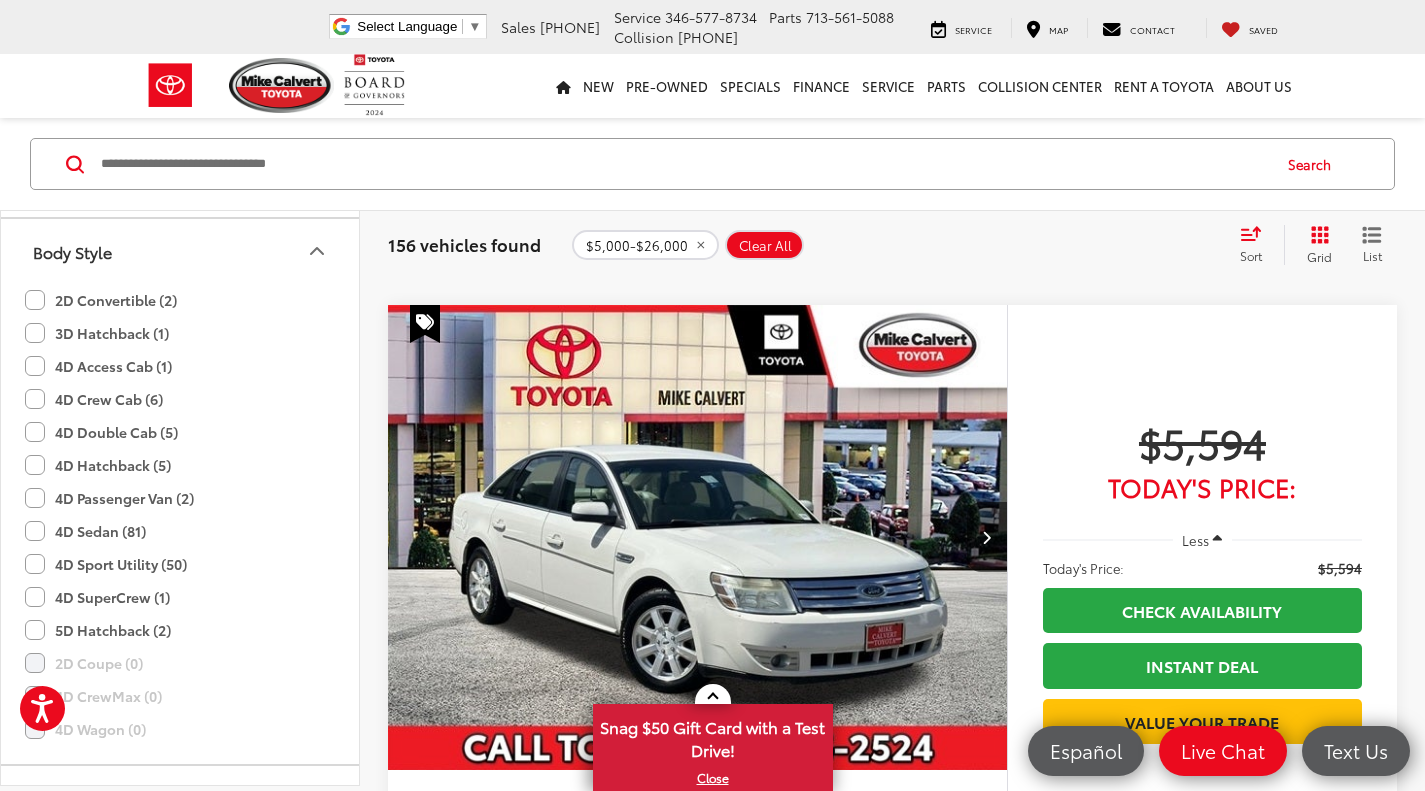 scroll, scrollTop: 129, scrollLeft: 0, axis: vertical 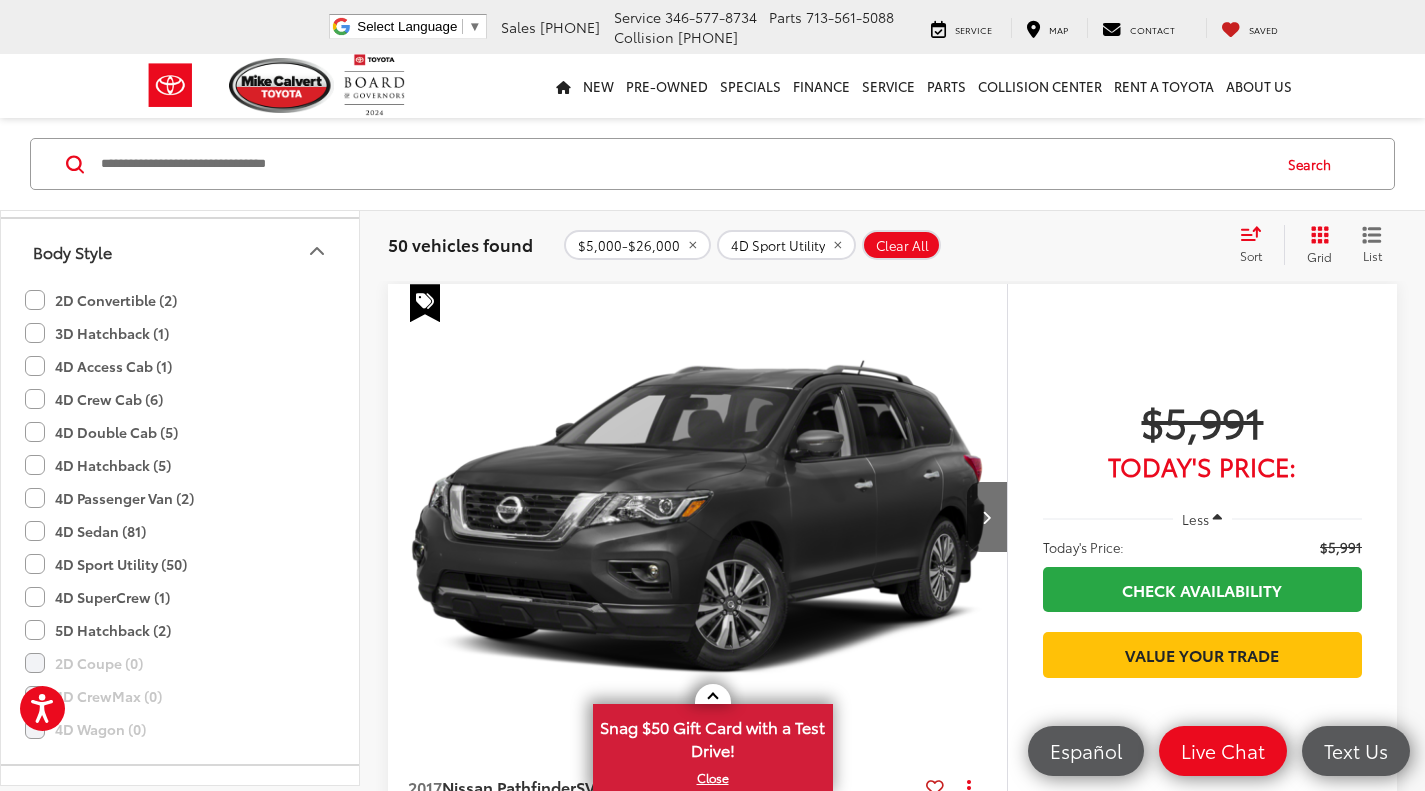 click 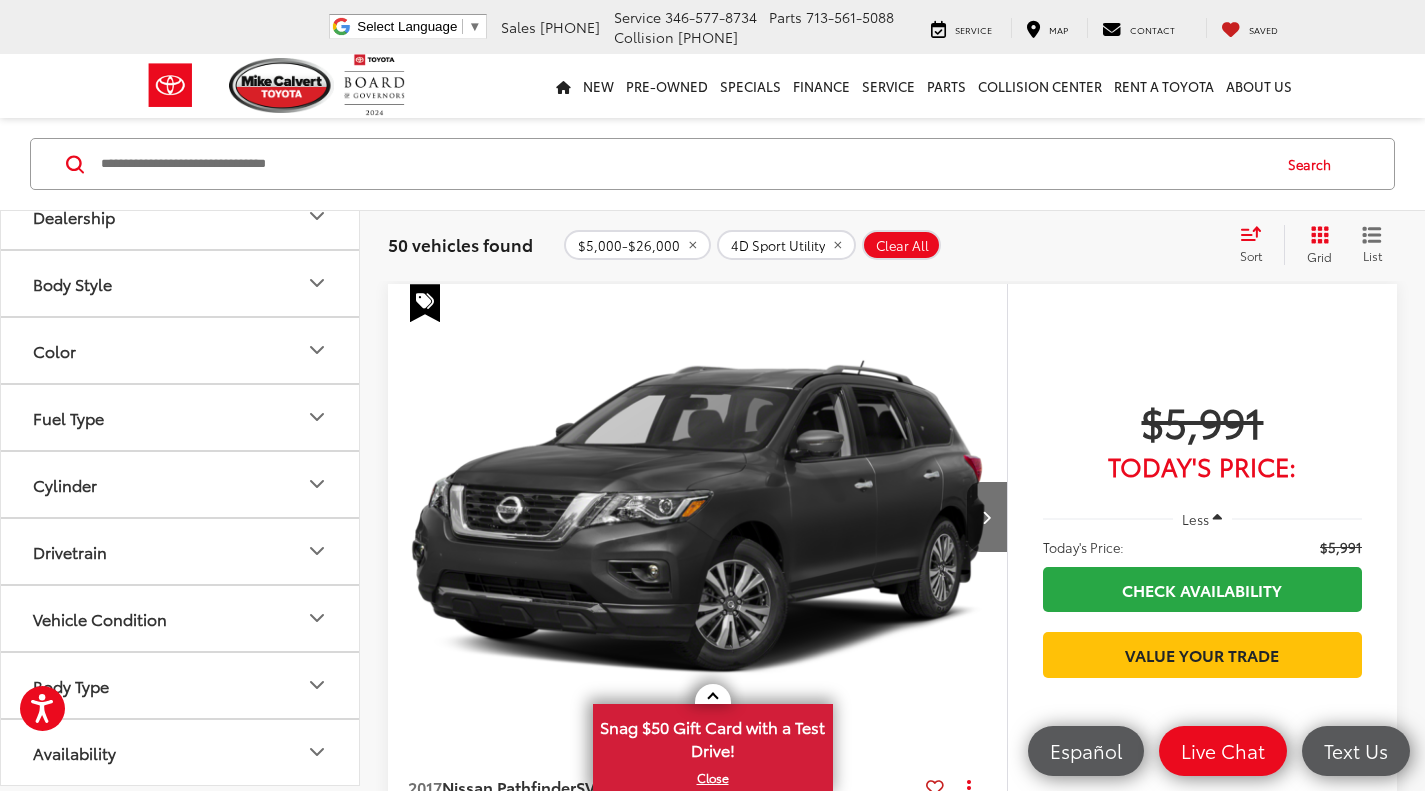 scroll, scrollTop: 556, scrollLeft: 0, axis: vertical 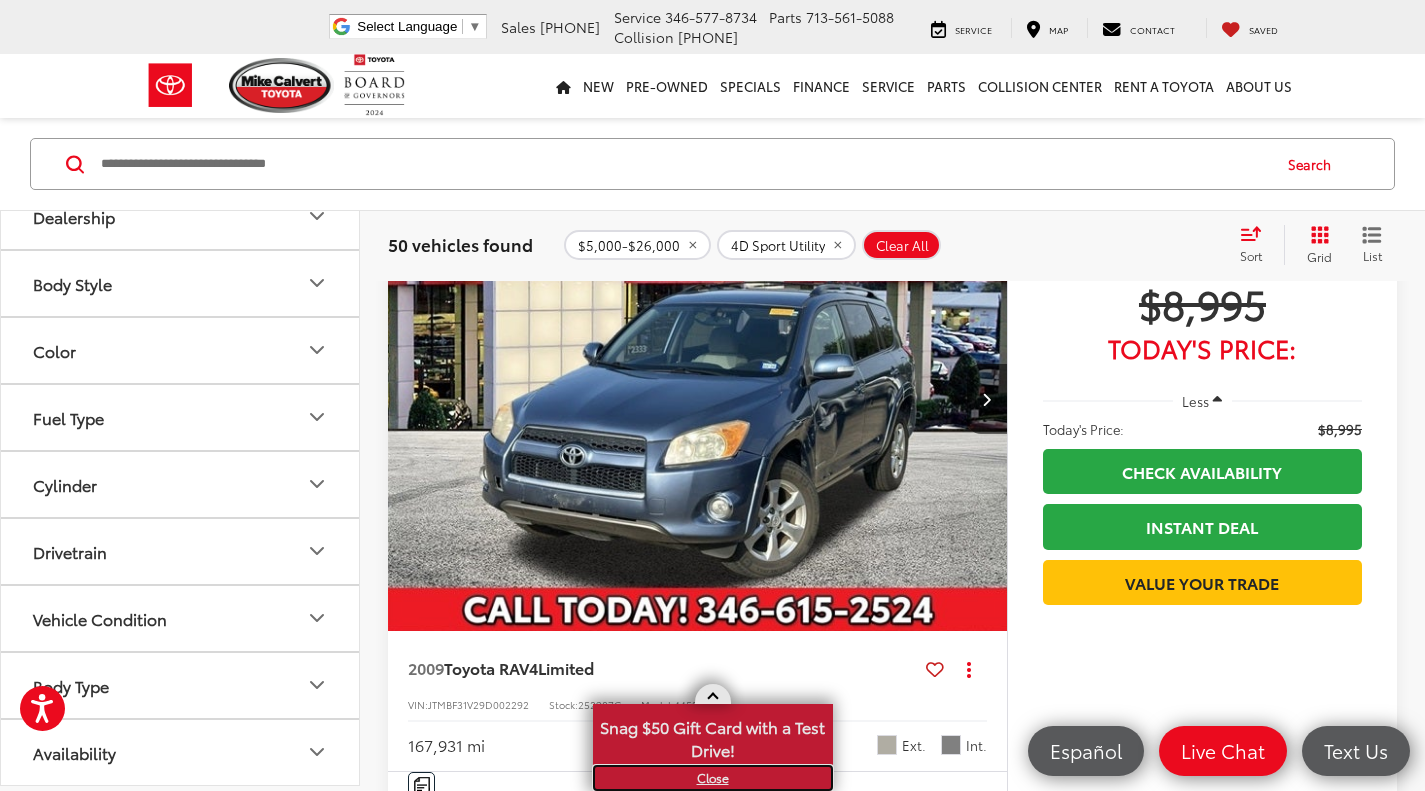 click on "X" at bounding box center (713, 778) 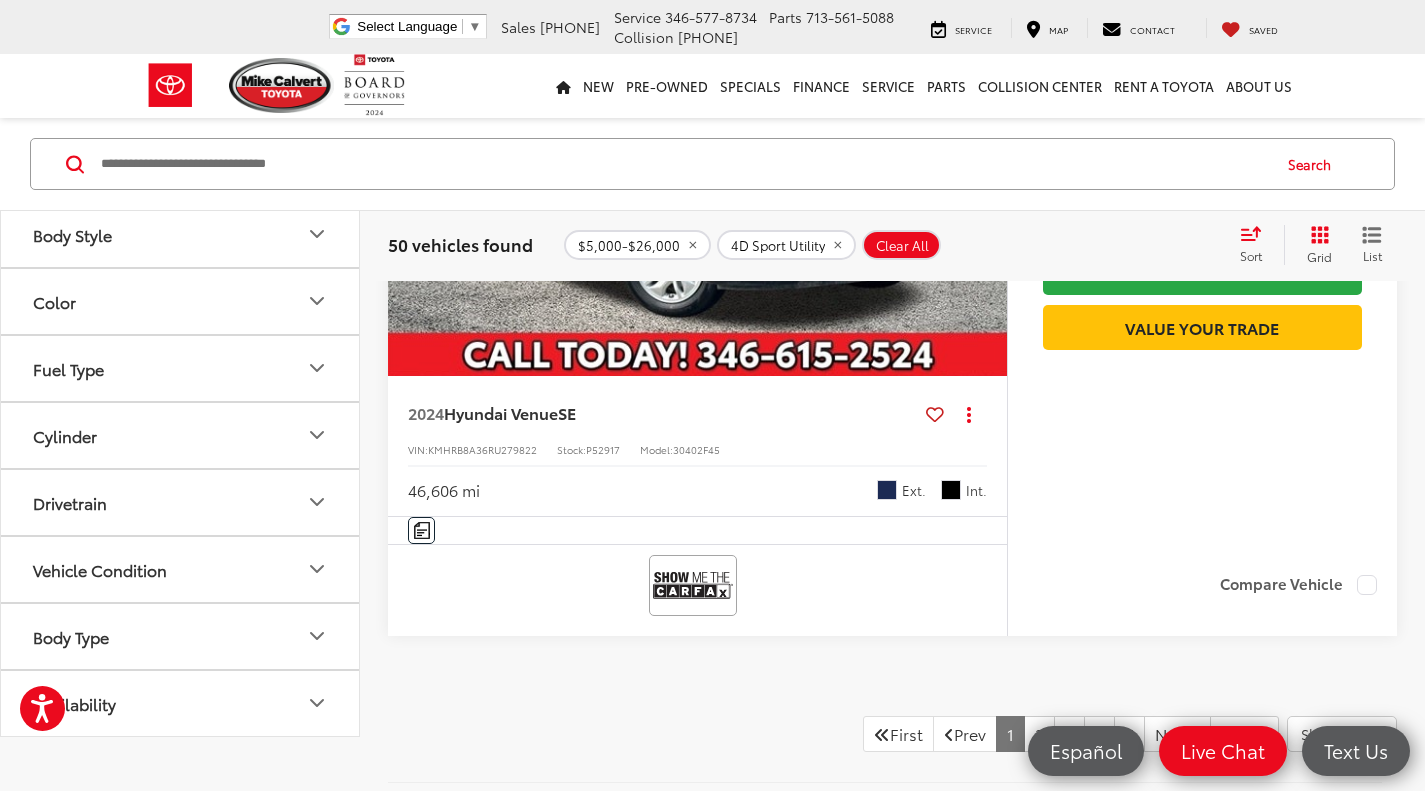scroll, scrollTop: 9112, scrollLeft: 0, axis: vertical 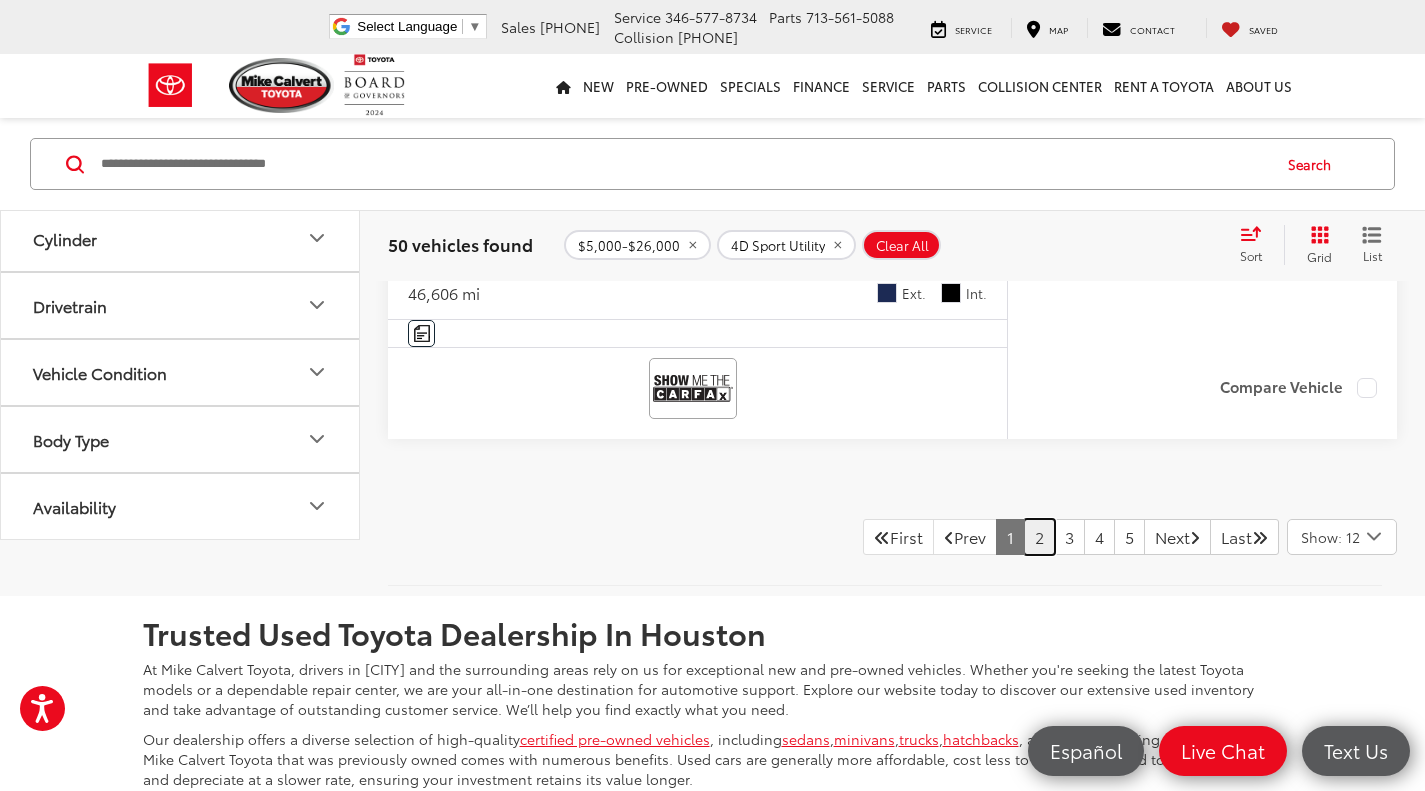 click on "2" at bounding box center [1039, 537] 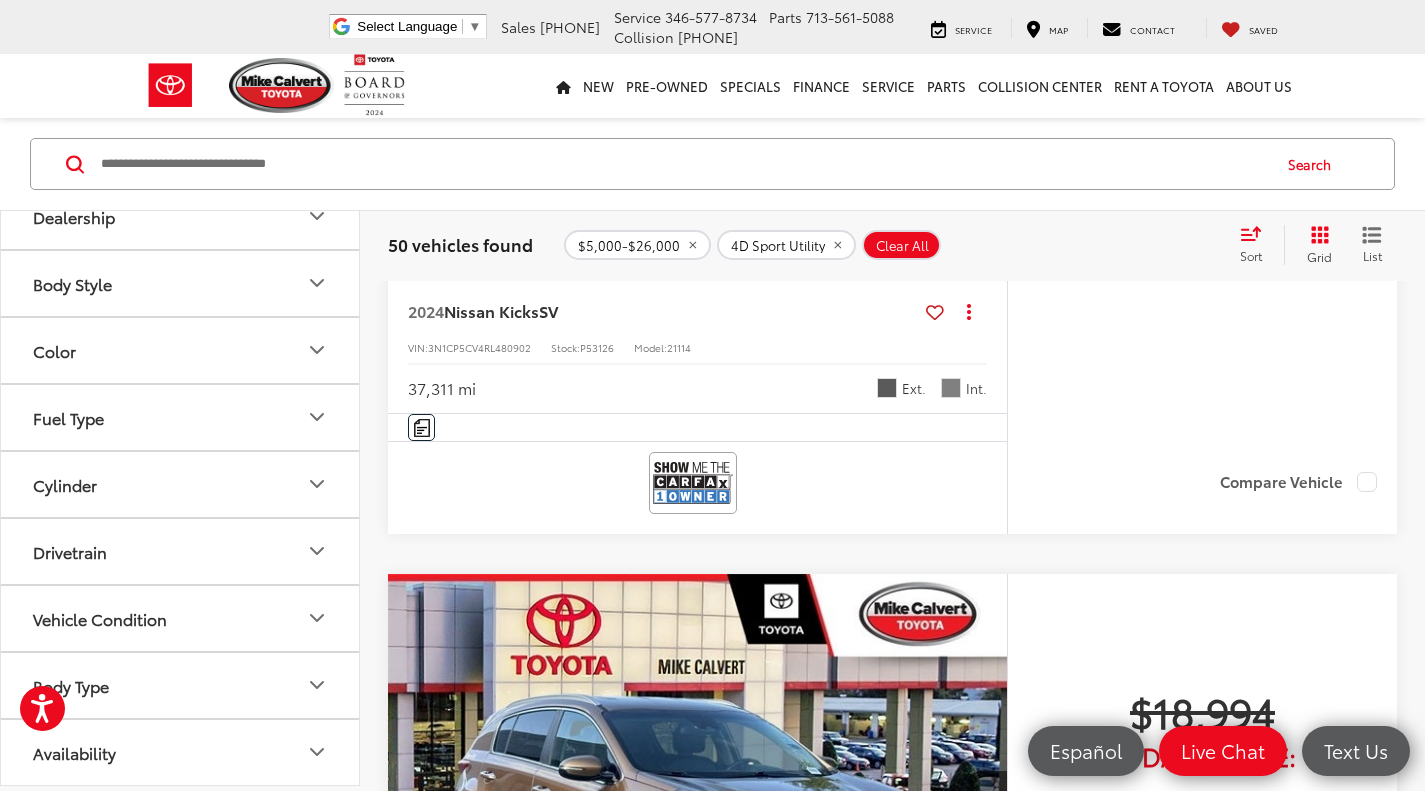 scroll, scrollTop: 2140, scrollLeft: 0, axis: vertical 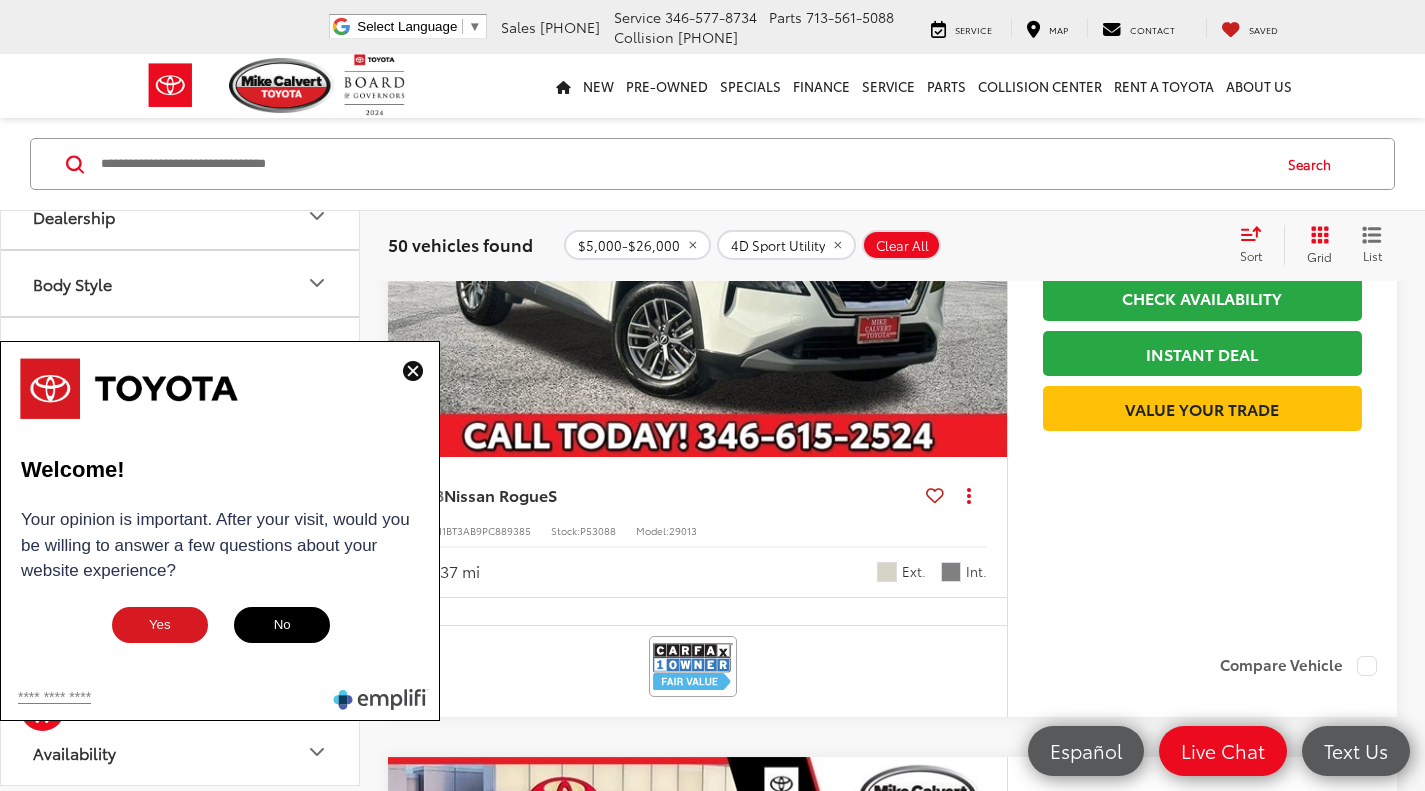 click at bounding box center (413, 371) 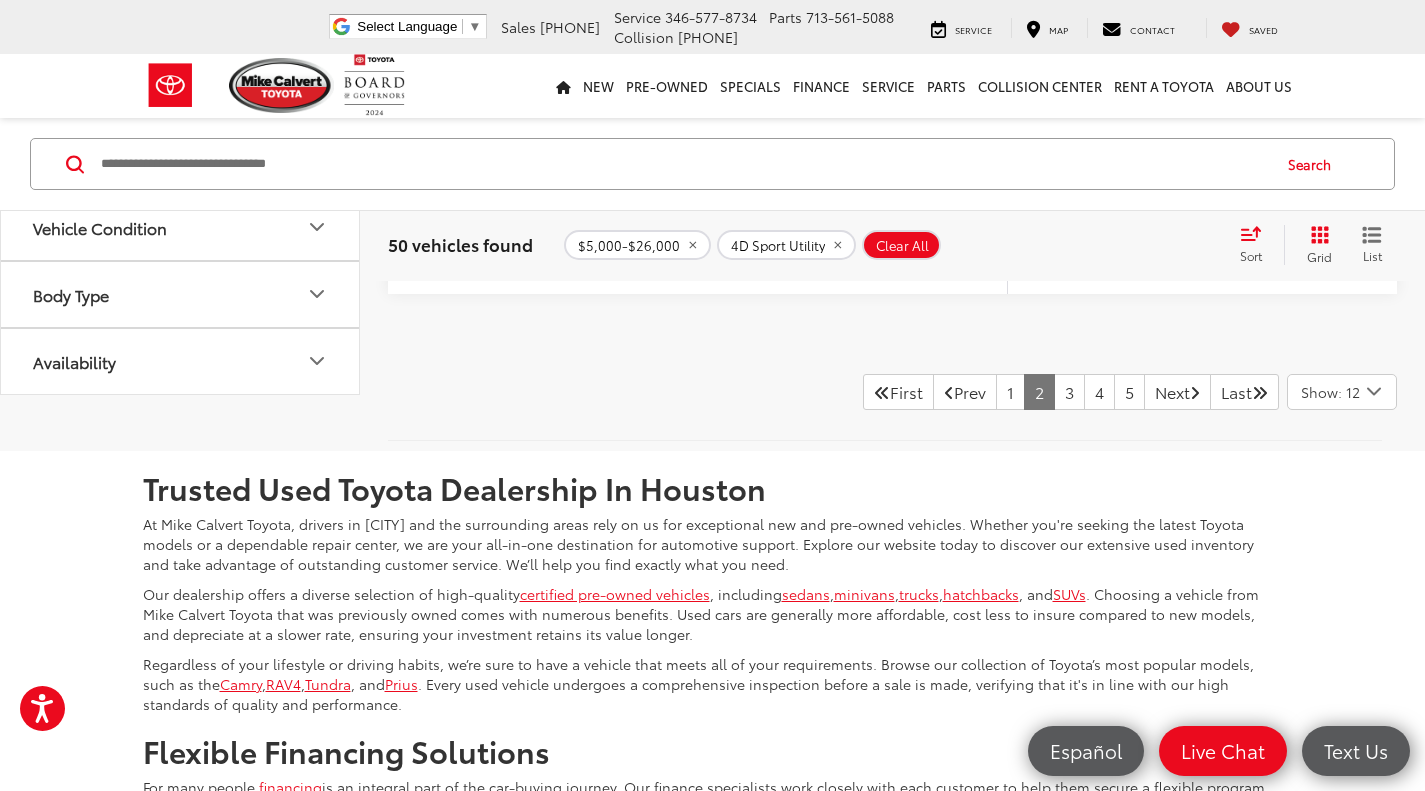 scroll, scrollTop: 9260, scrollLeft: 0, axis: vertical 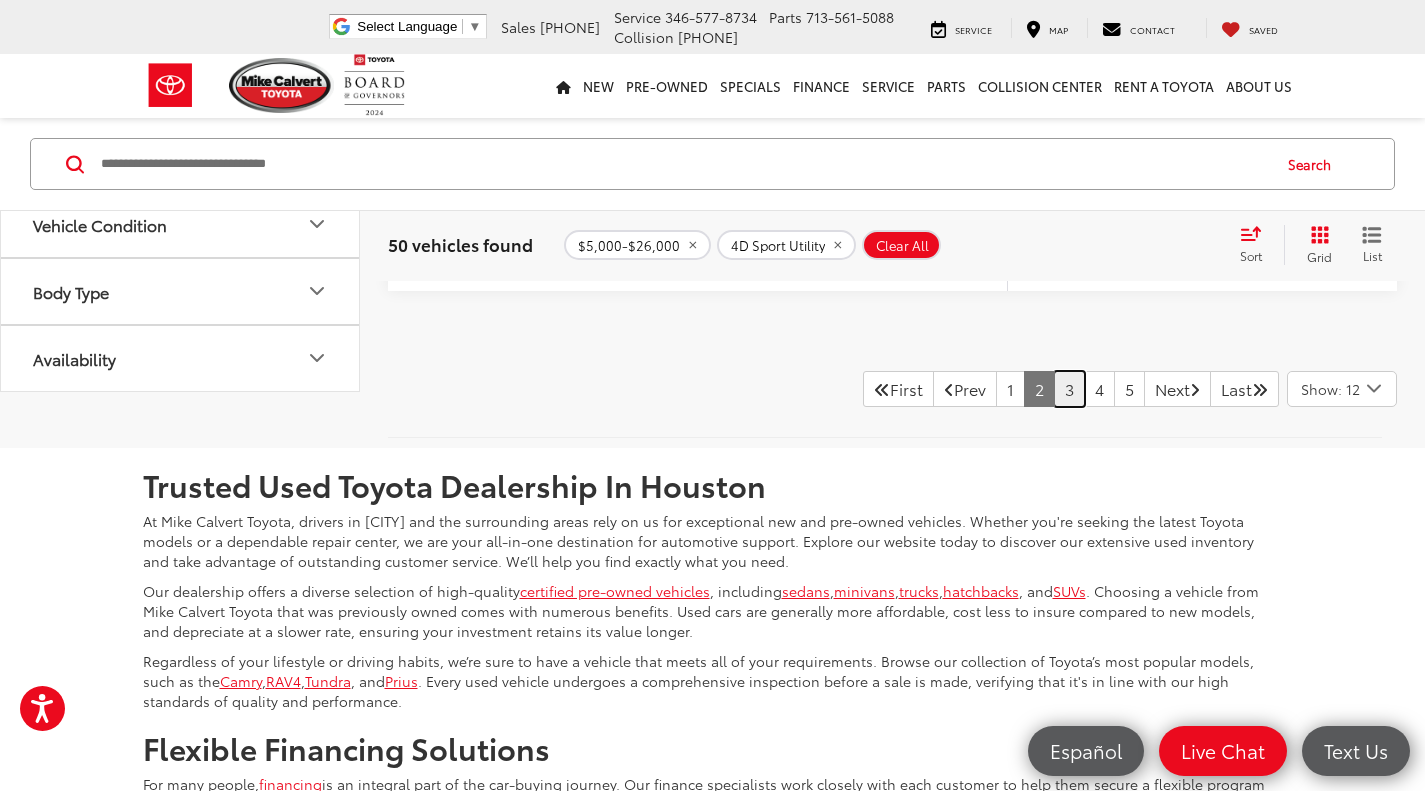 click on "3" at bounding box center (1069, 389) 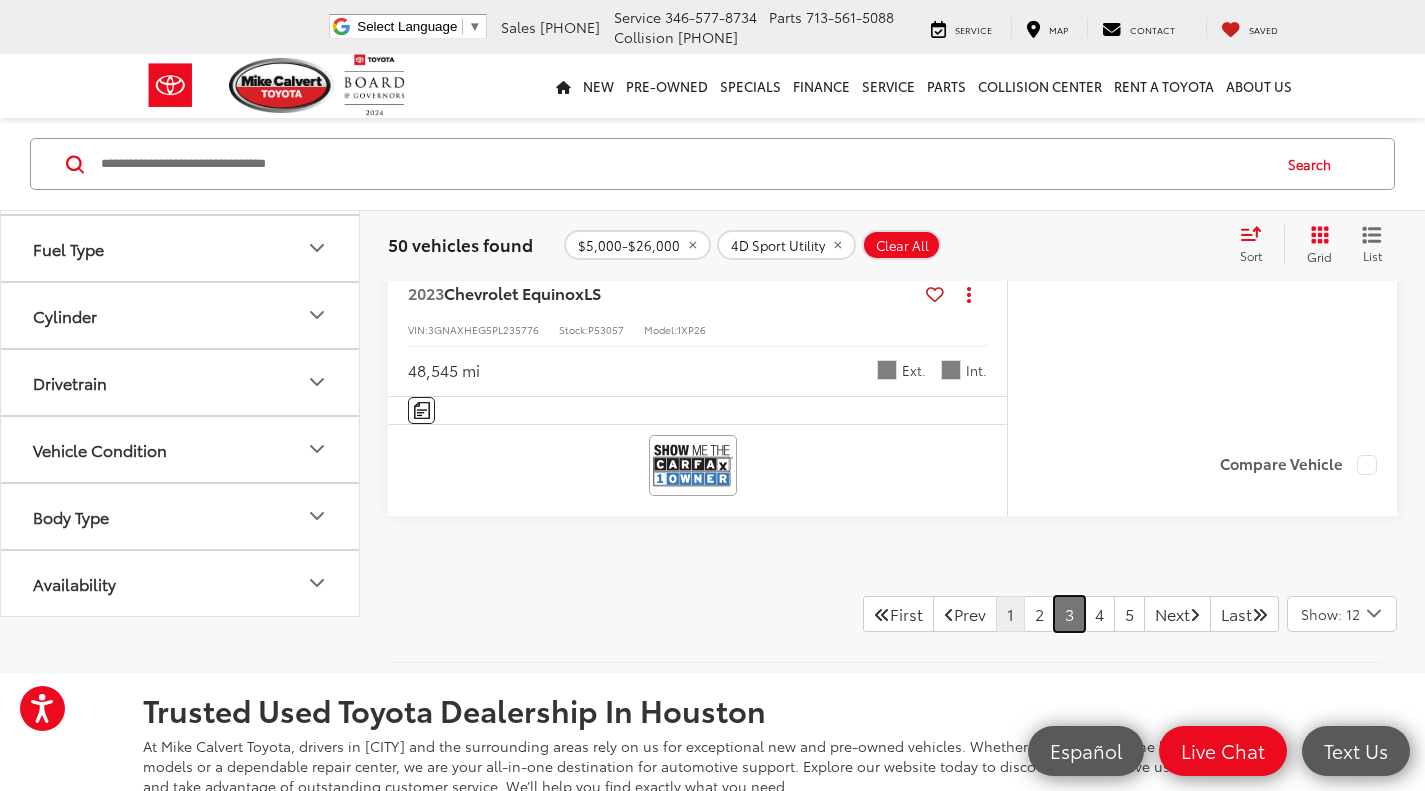 scroll, scrollTop: 9036, scrollLeft: 0, axis: vertical 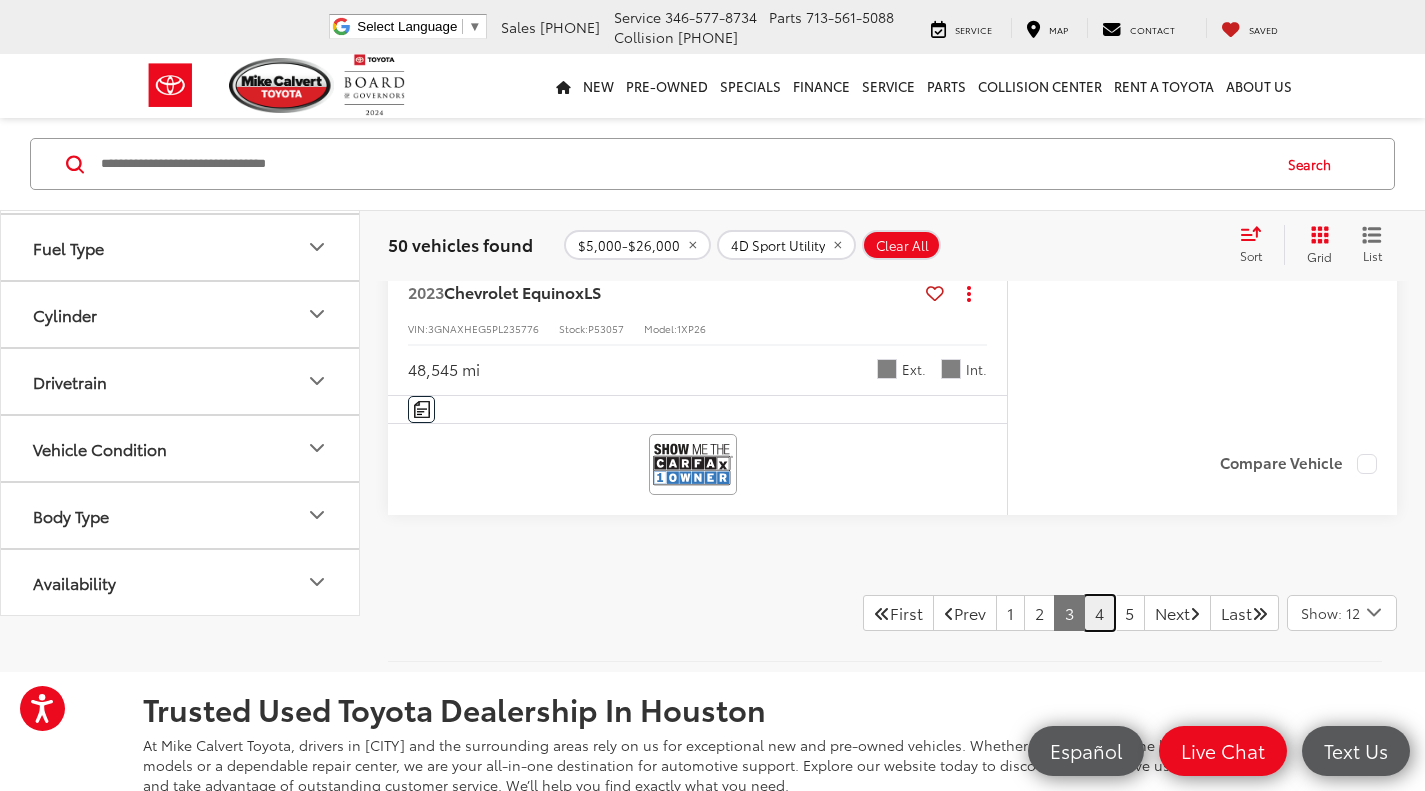 click on "4" at bounding box center (1099, 613) 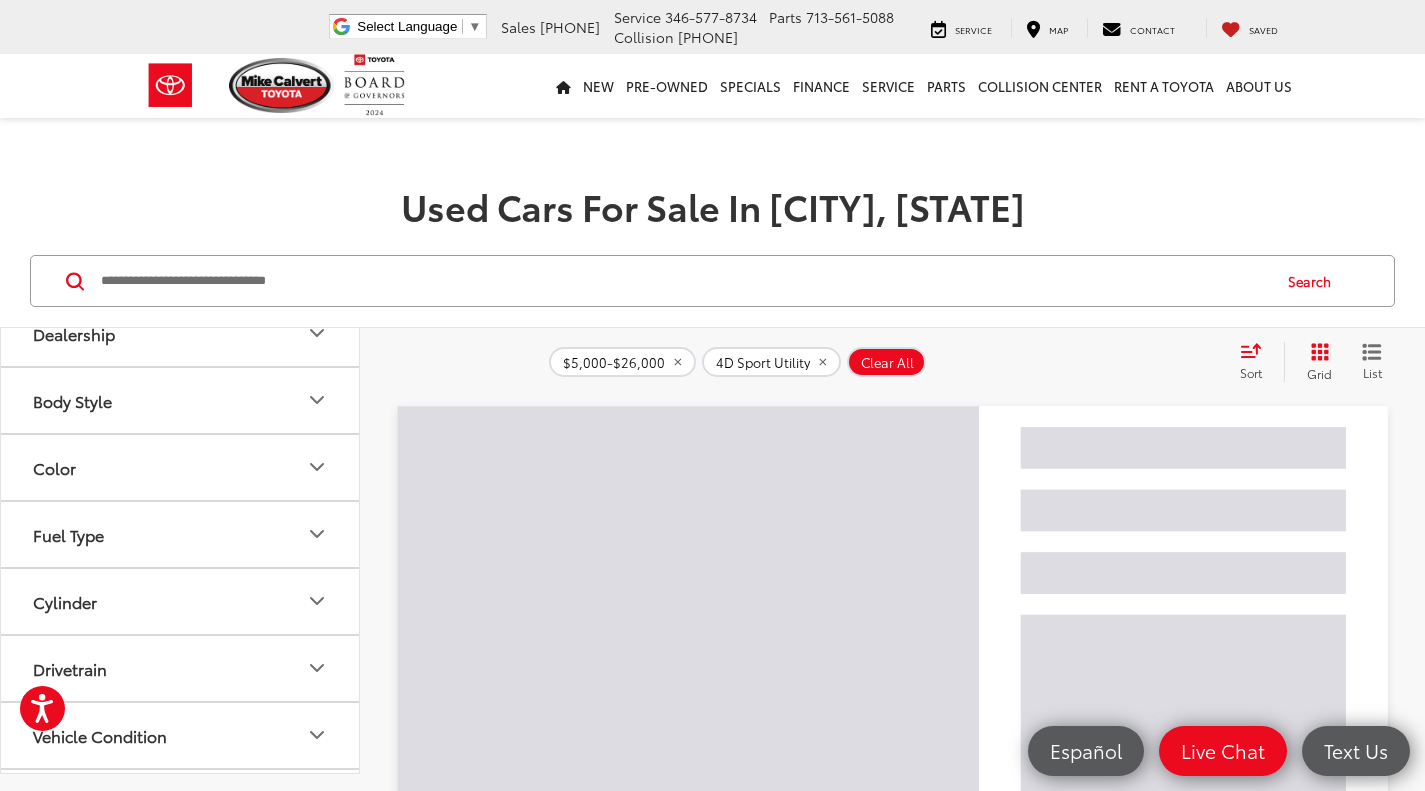scroll, scrollTop: 0, scrollLeft: 0, axis: both 